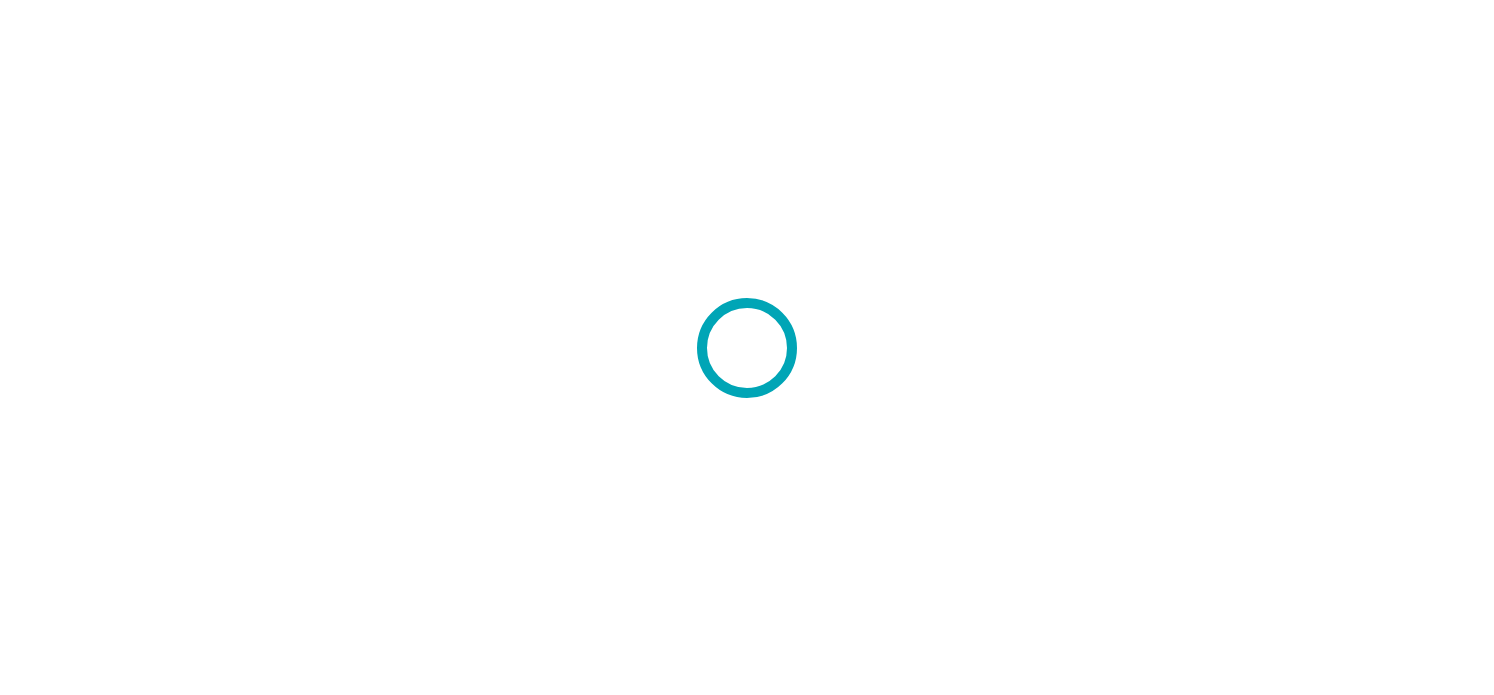 scroll, scrollTop: 0, scrollLeft: 0, axis: both 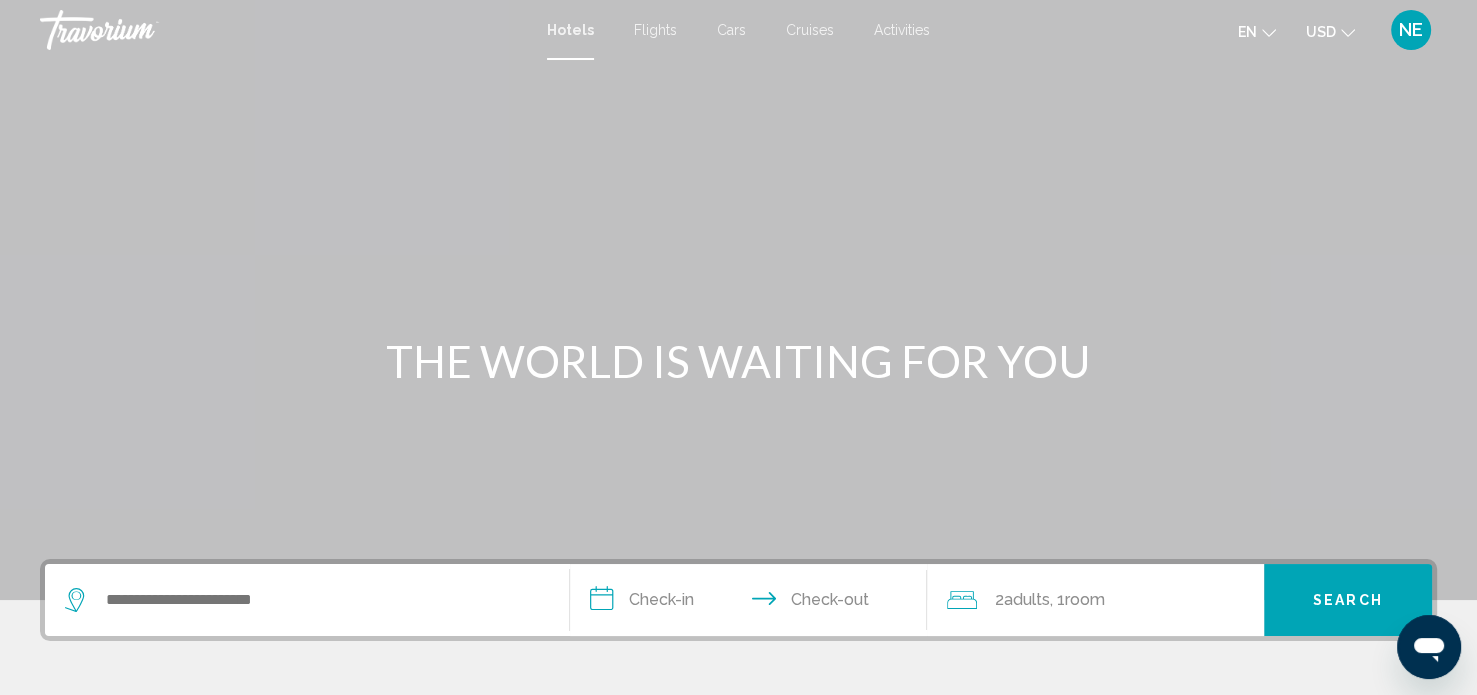click on "Cars" at bounding box center (731, 30) 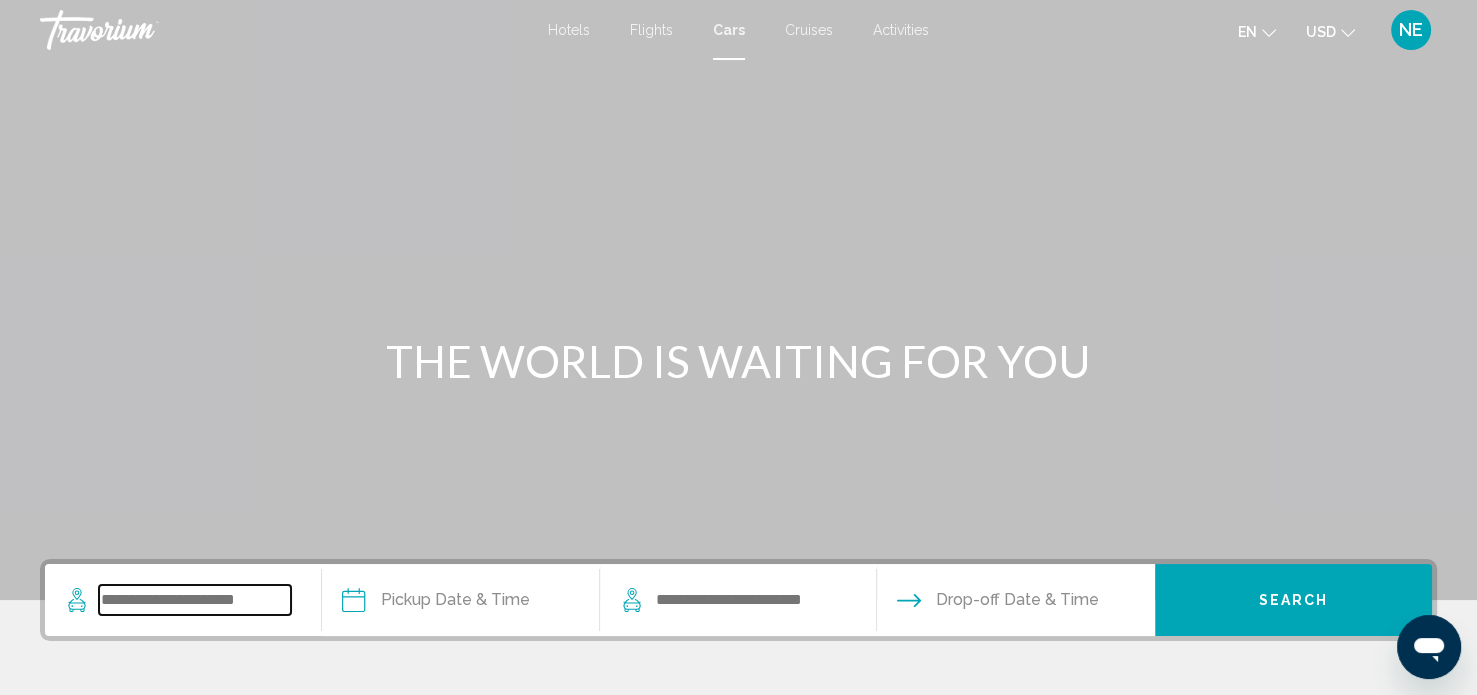 click at bounding box center [195, 600] 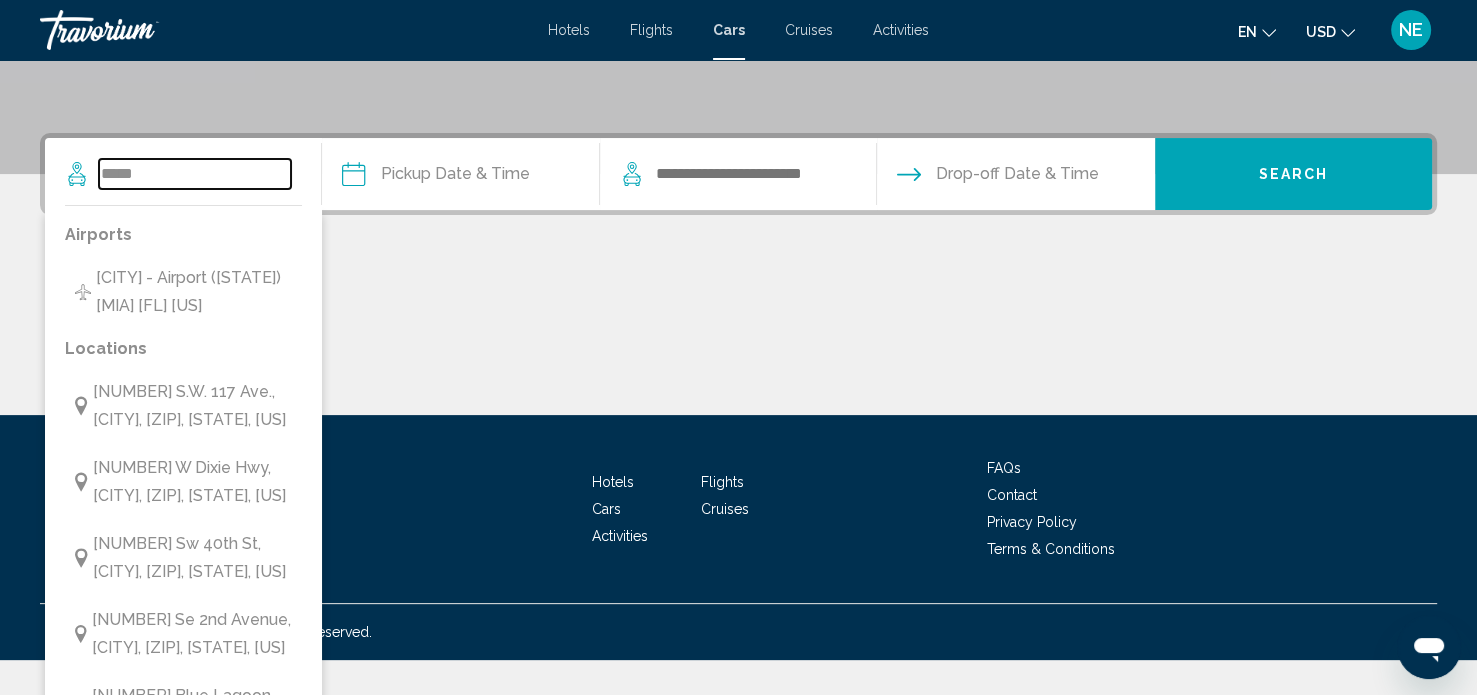scroll, scrollTop: 429, scrollLeft: 0, axis: vertical 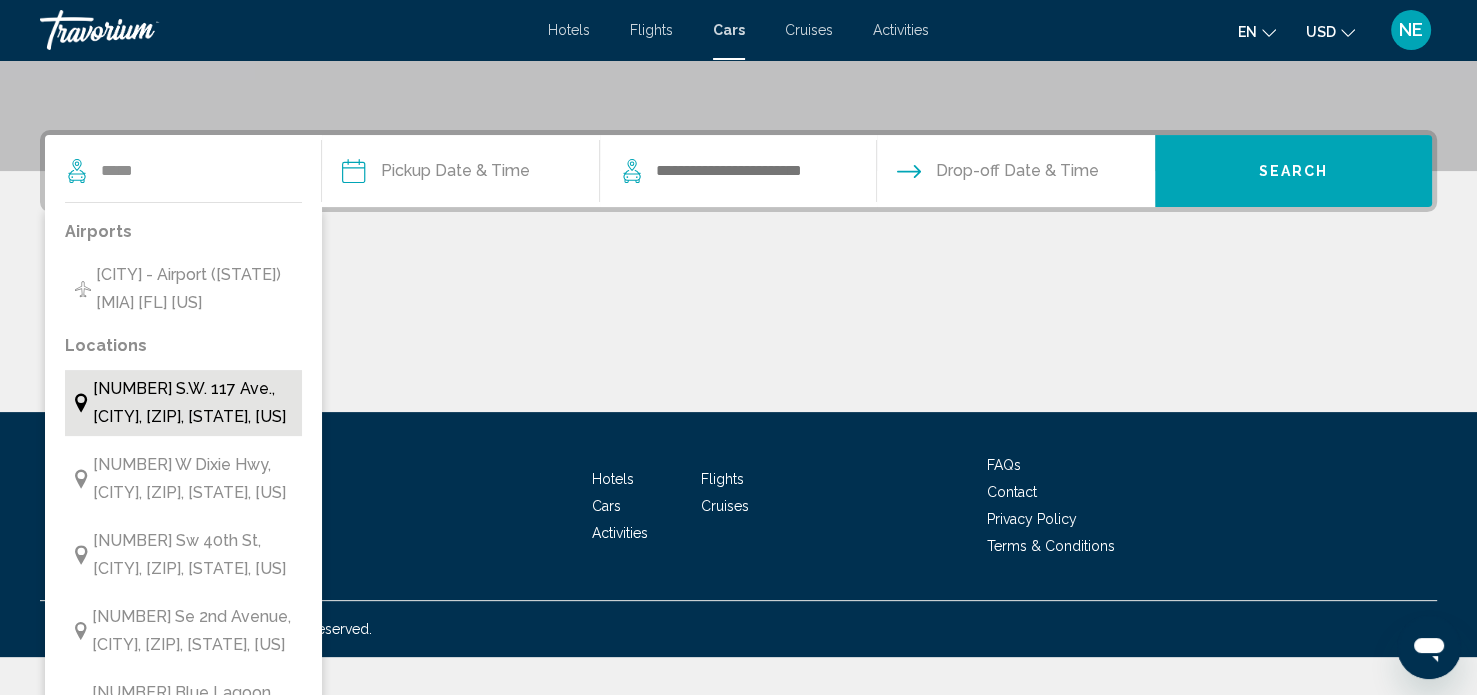click on "[NUMBER] S.W. 117 Ave., [CITY], [ZIP], [STATE], [US]" at bounding box center (193, 403) 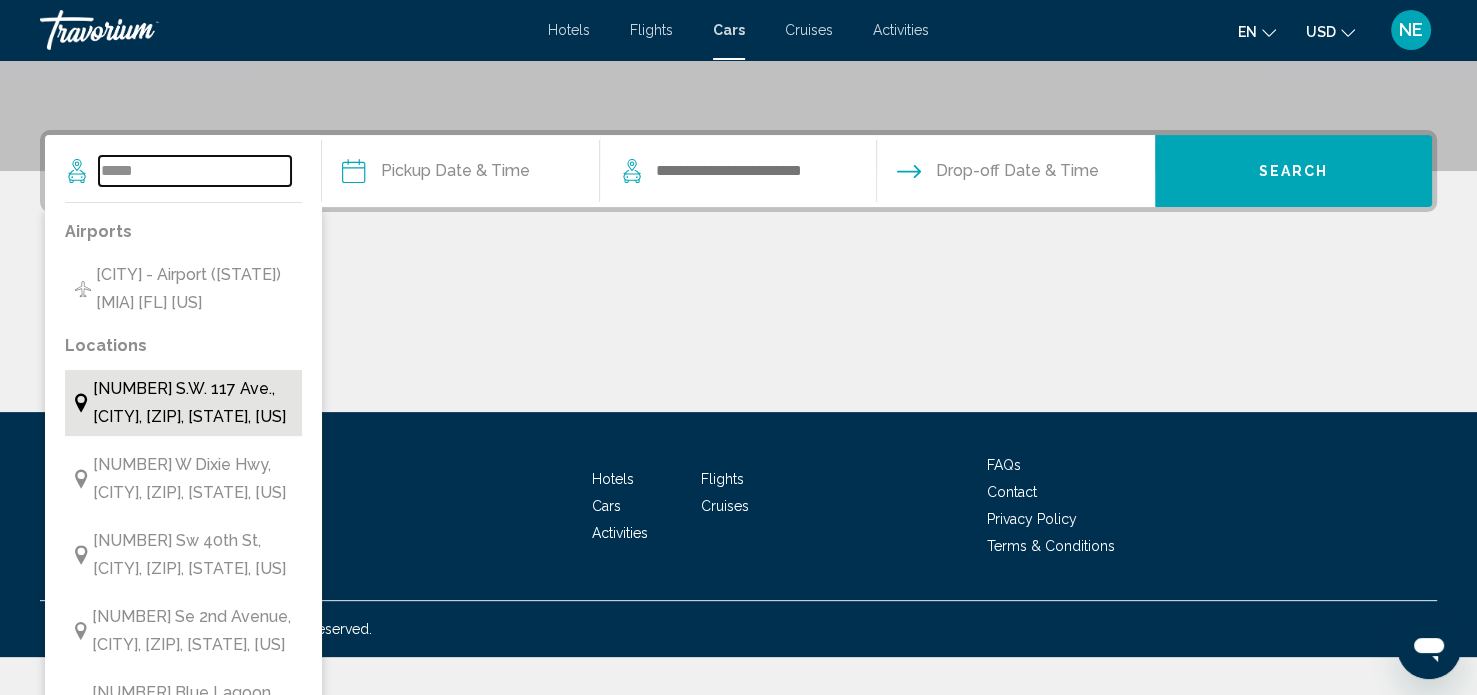type on "**********" 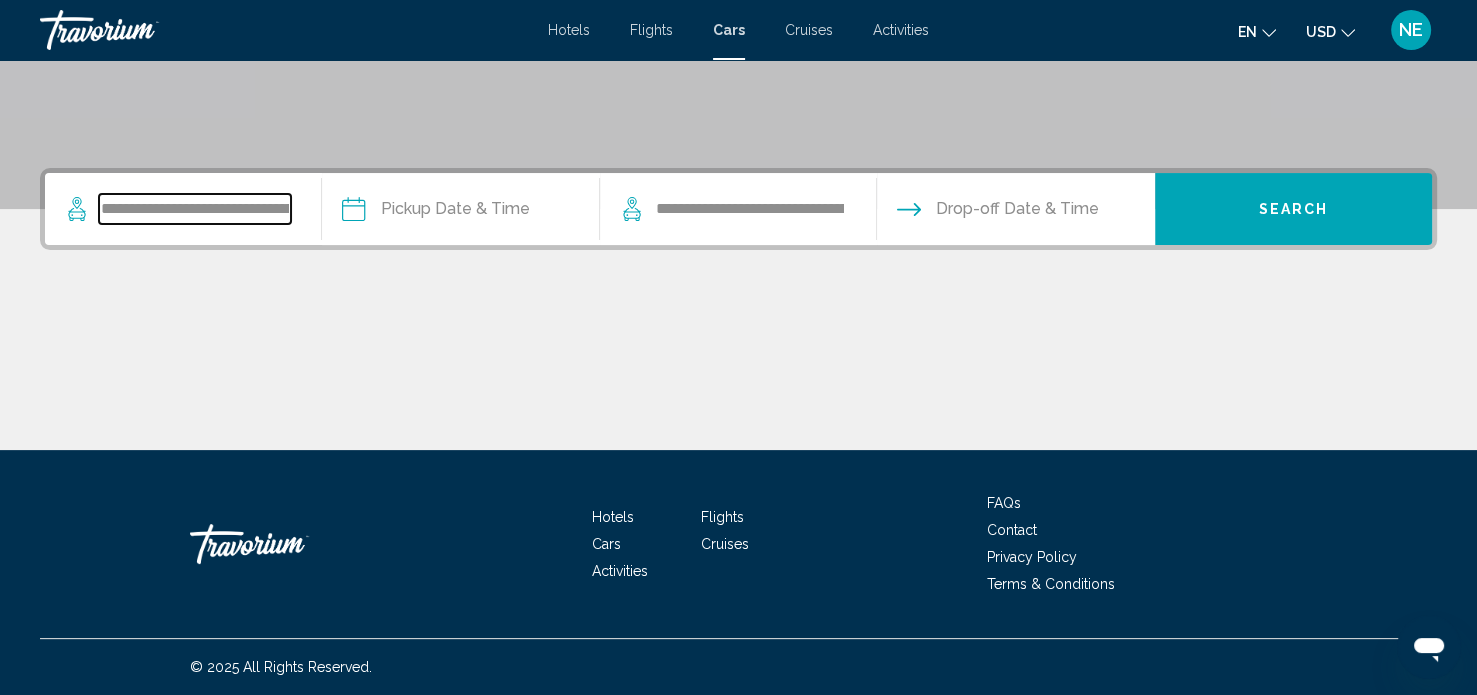 scroll, scrollTop: 390, scrollLeft: 0, axis: vertical 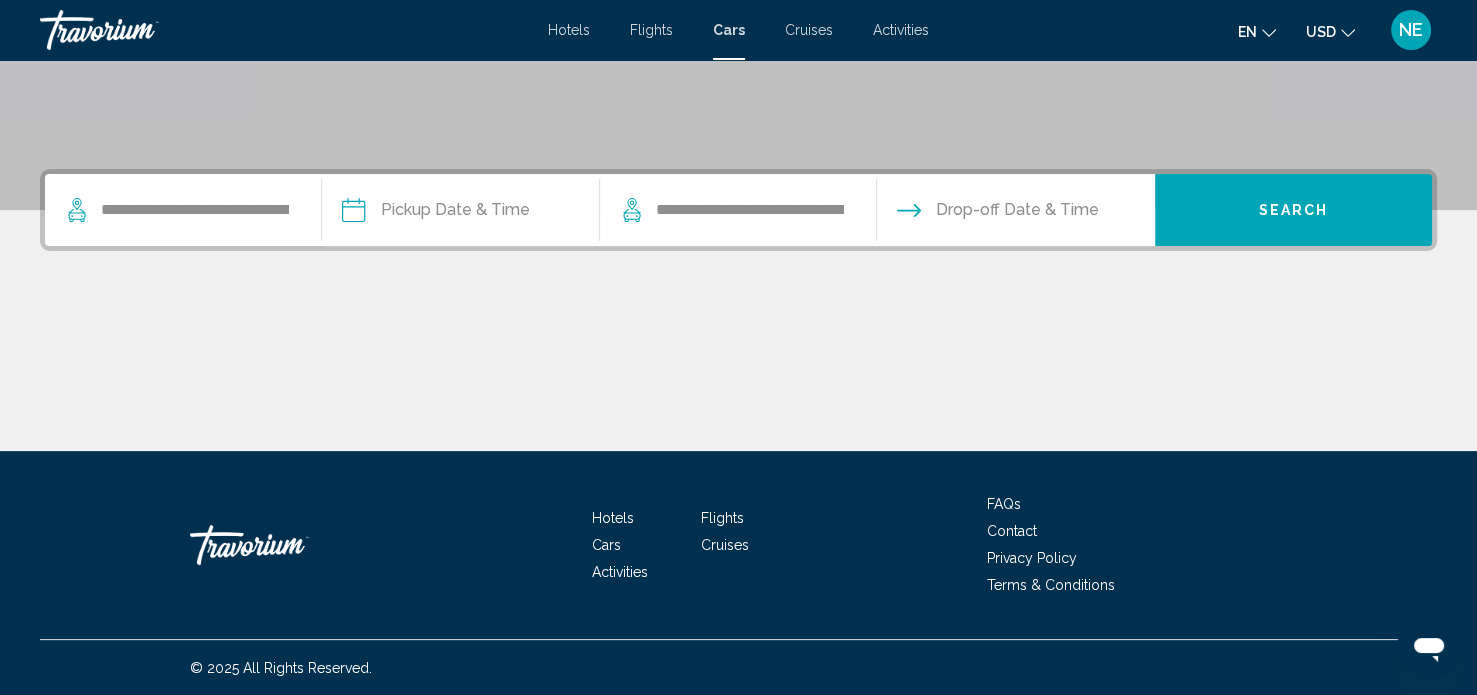 click at bounding box center (459, 213) 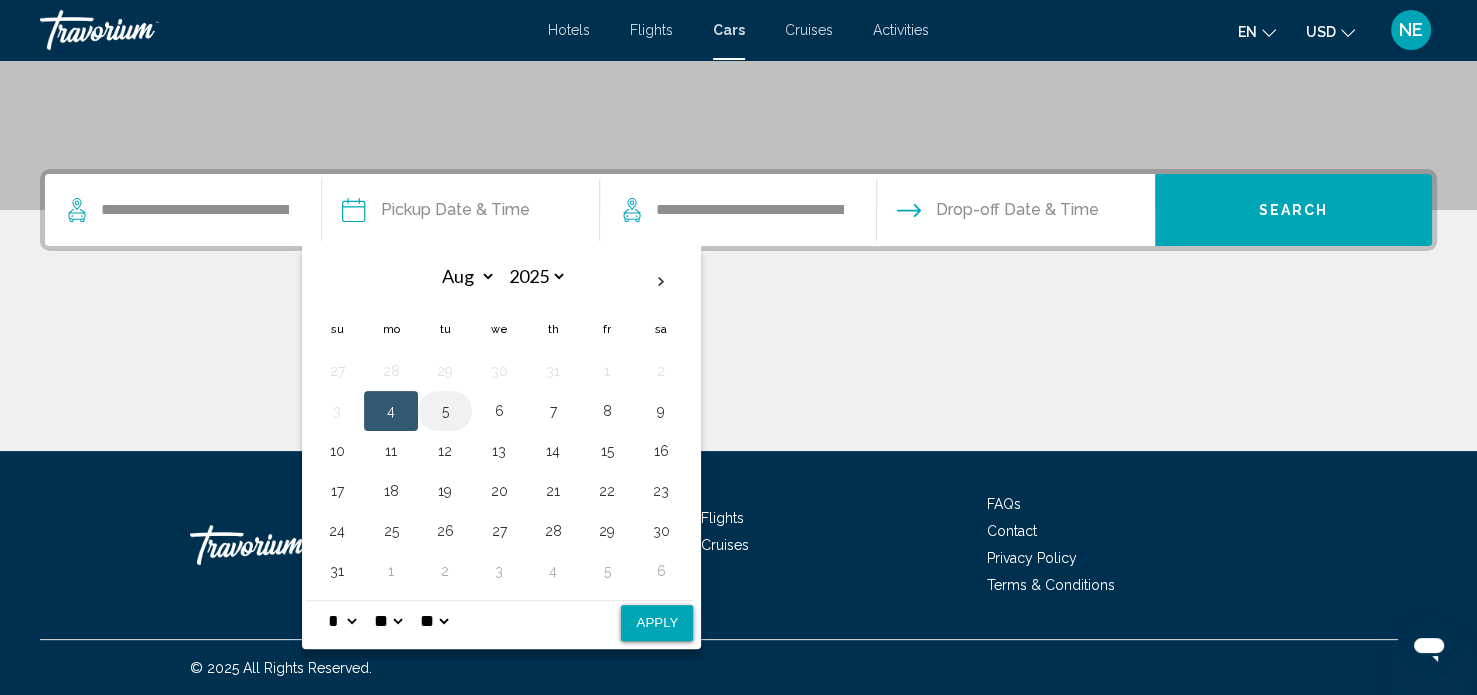 click on "5" at bounding box center (445, 411) 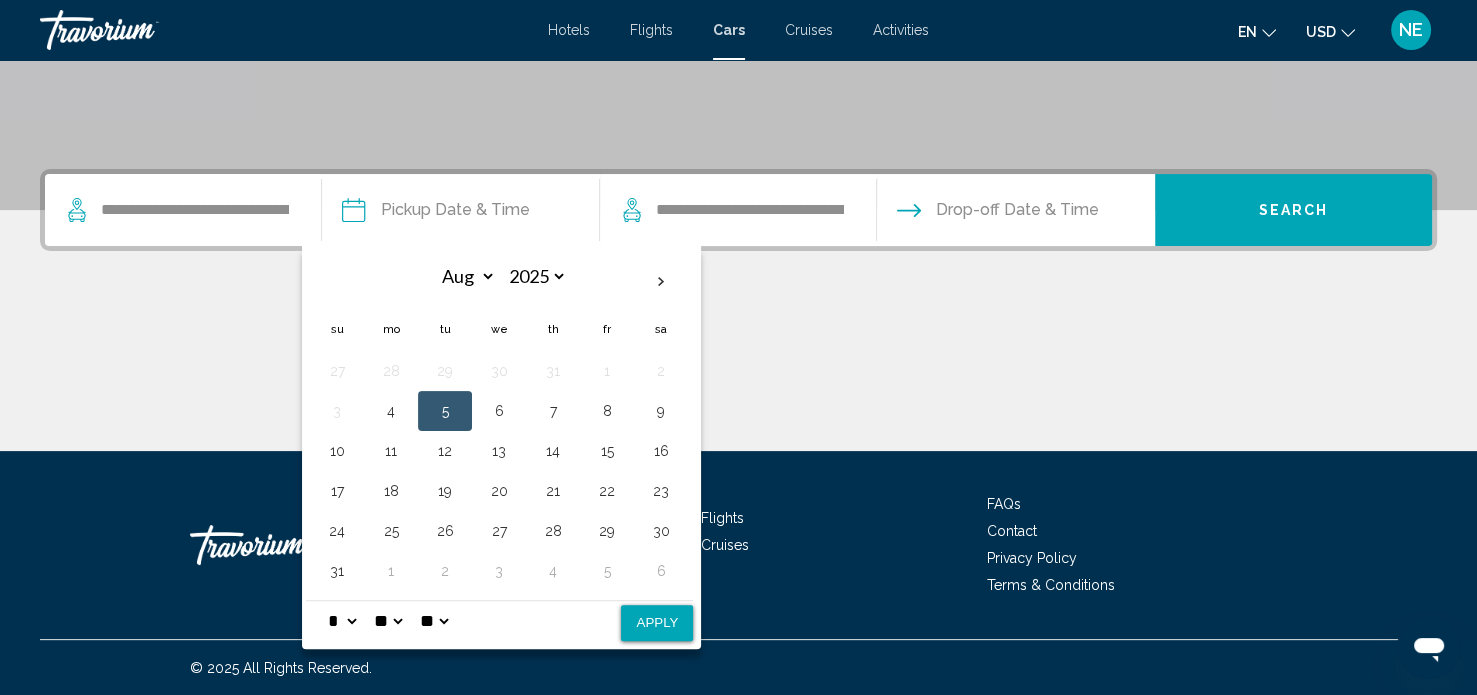 click on "* * * * * * * * * ** ** **" at bounding box center [342, 621] 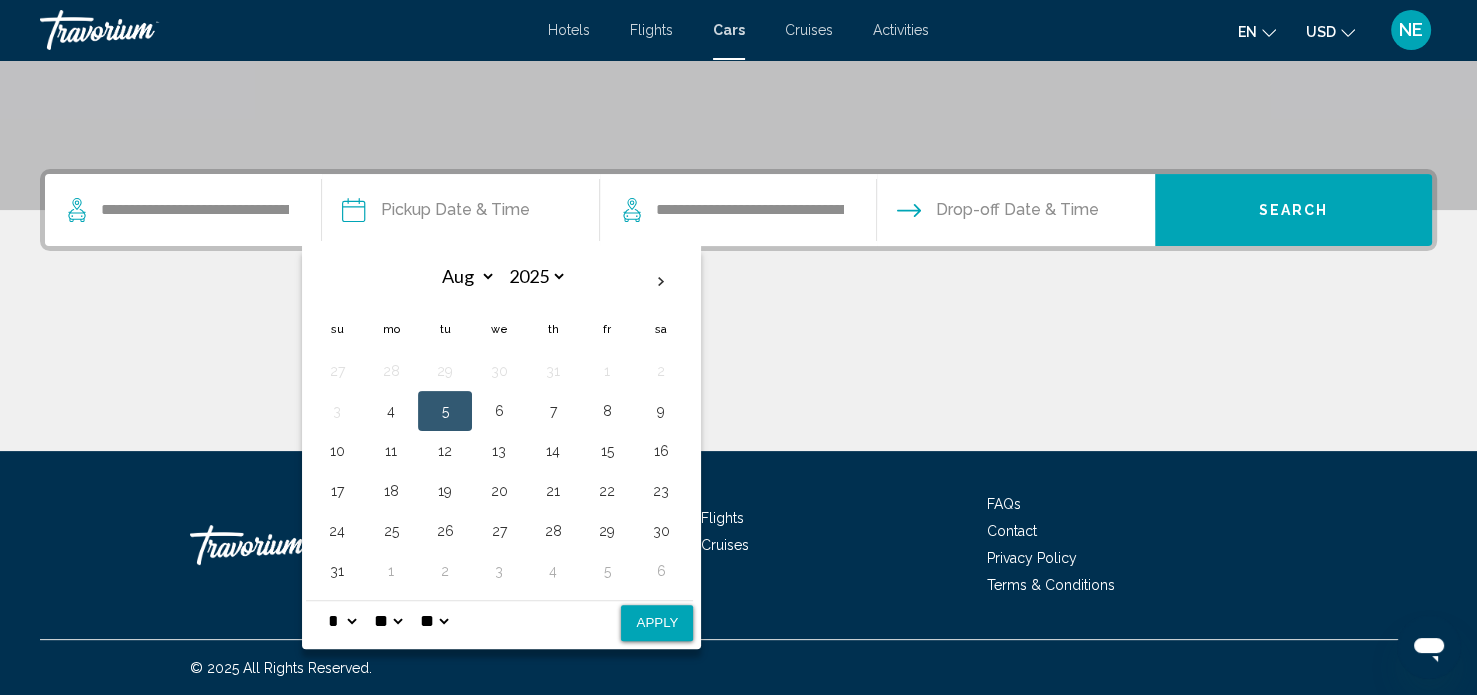 click on "* * * * * * * * * ** ** **" at bounding box center [342, 621] 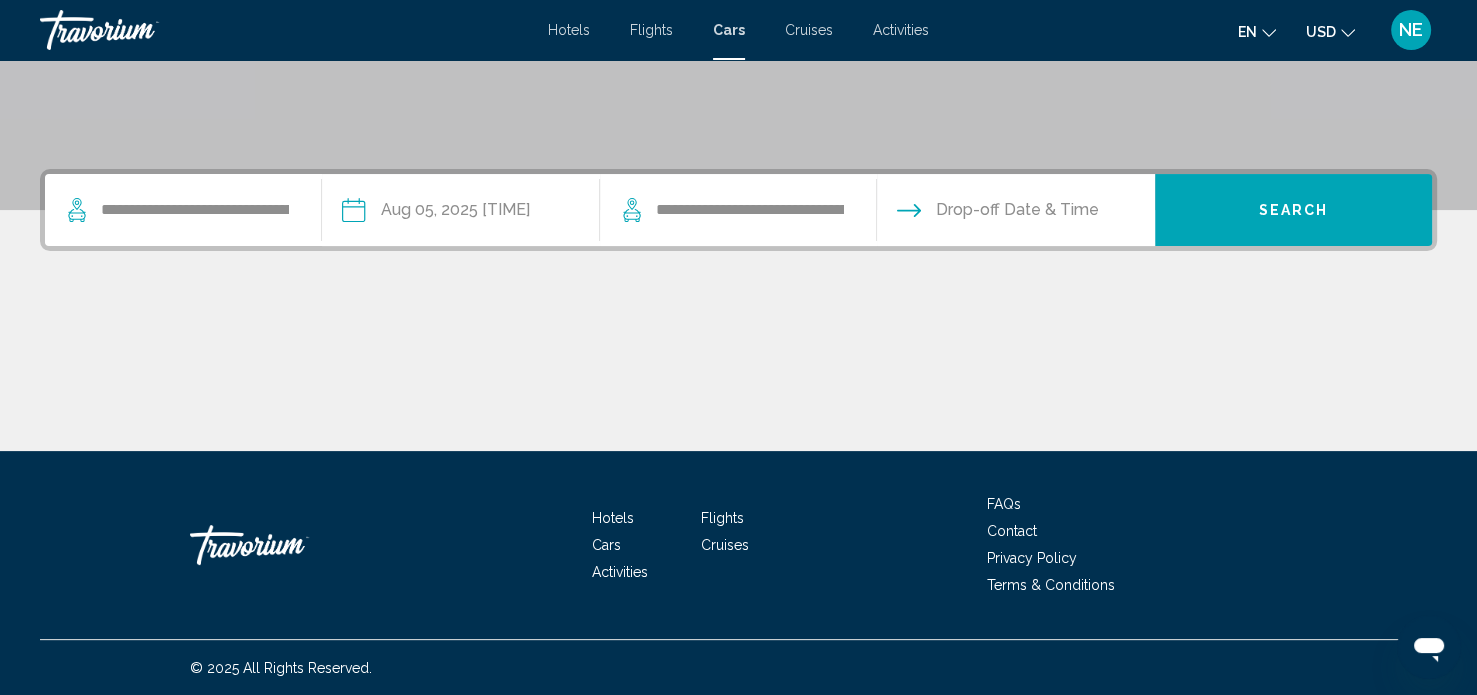 click at bounding box center [1014, 213] 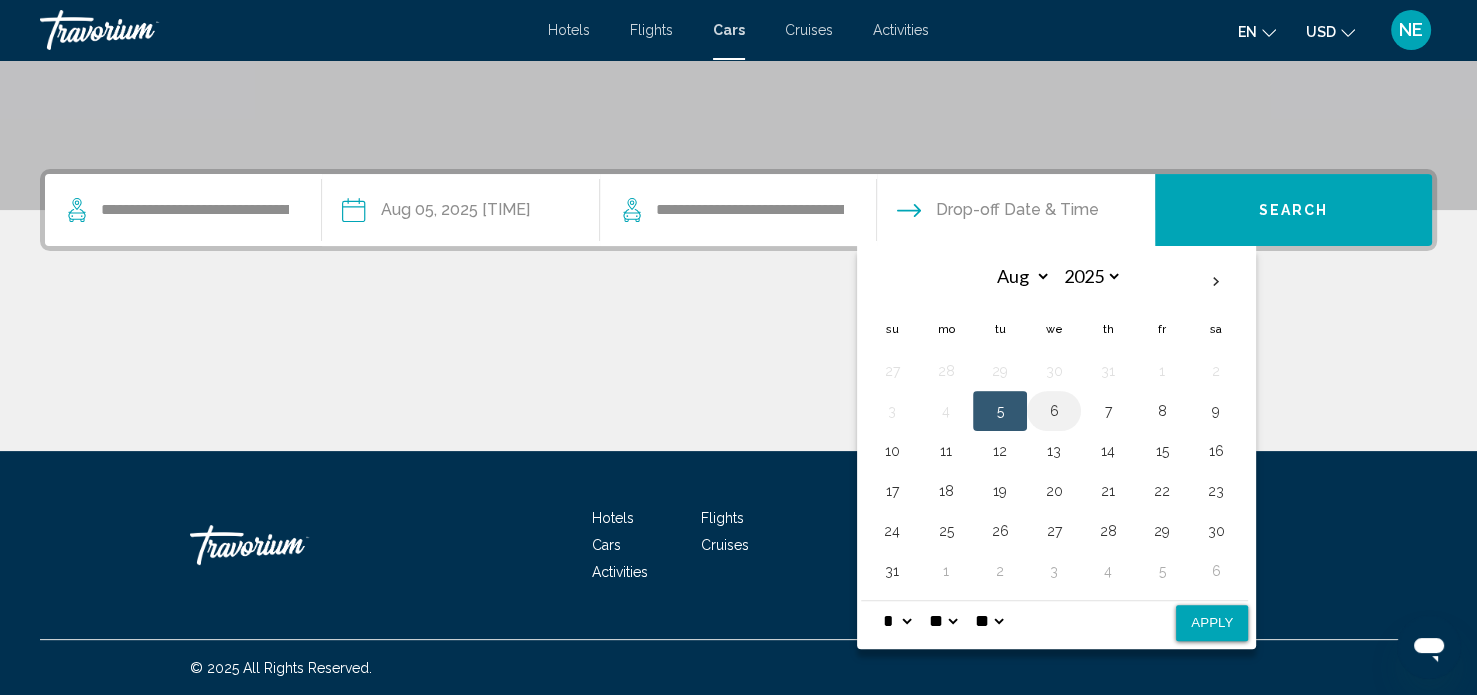 click on "6" at bounding box center [1054, 411] 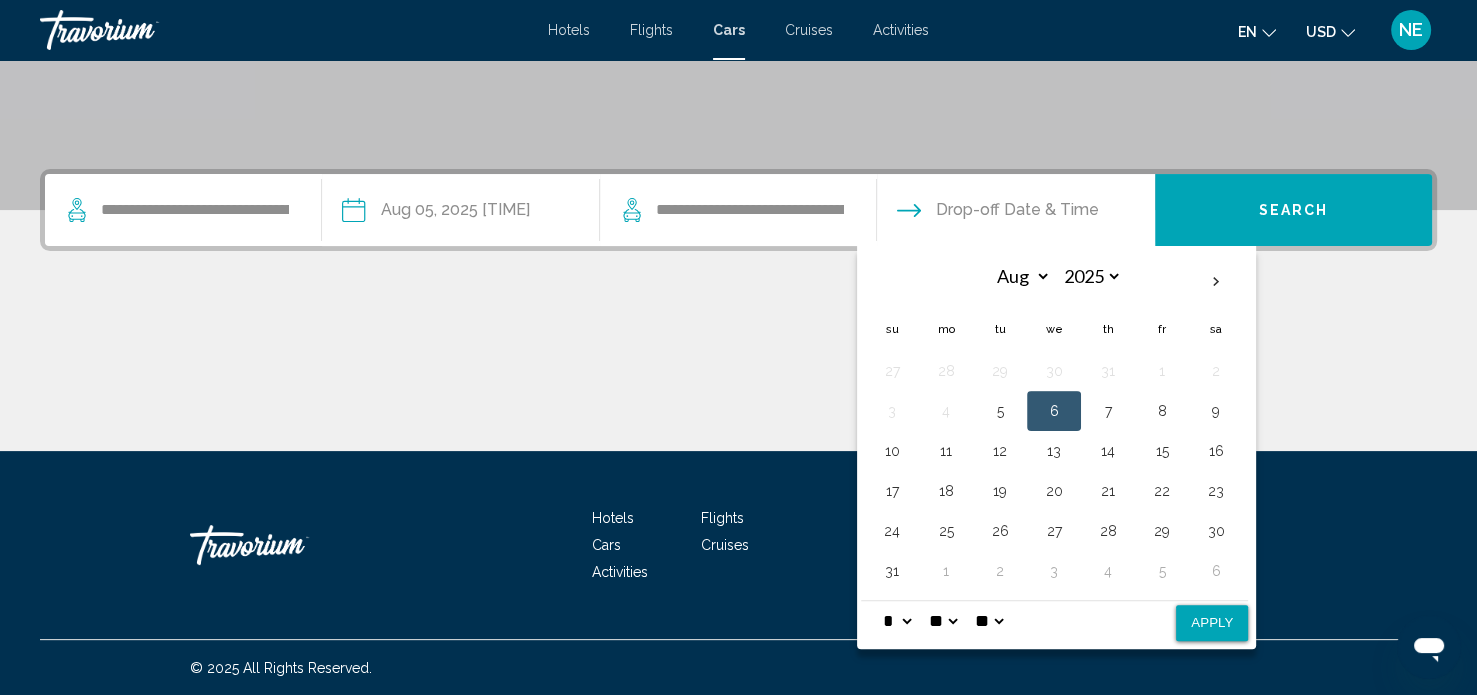 click on "Apply" at bounding box center [1212, 623] 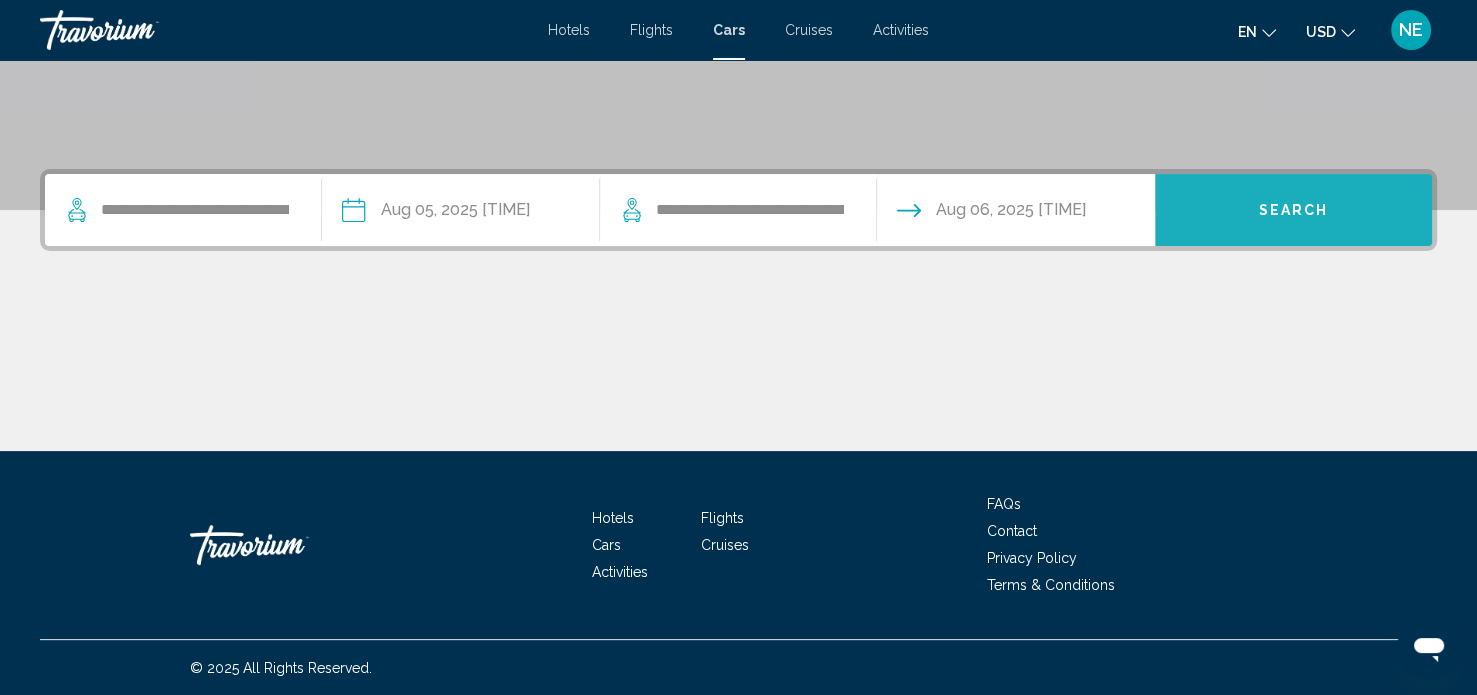 click on "Search" at bounding box center [1293, 211] 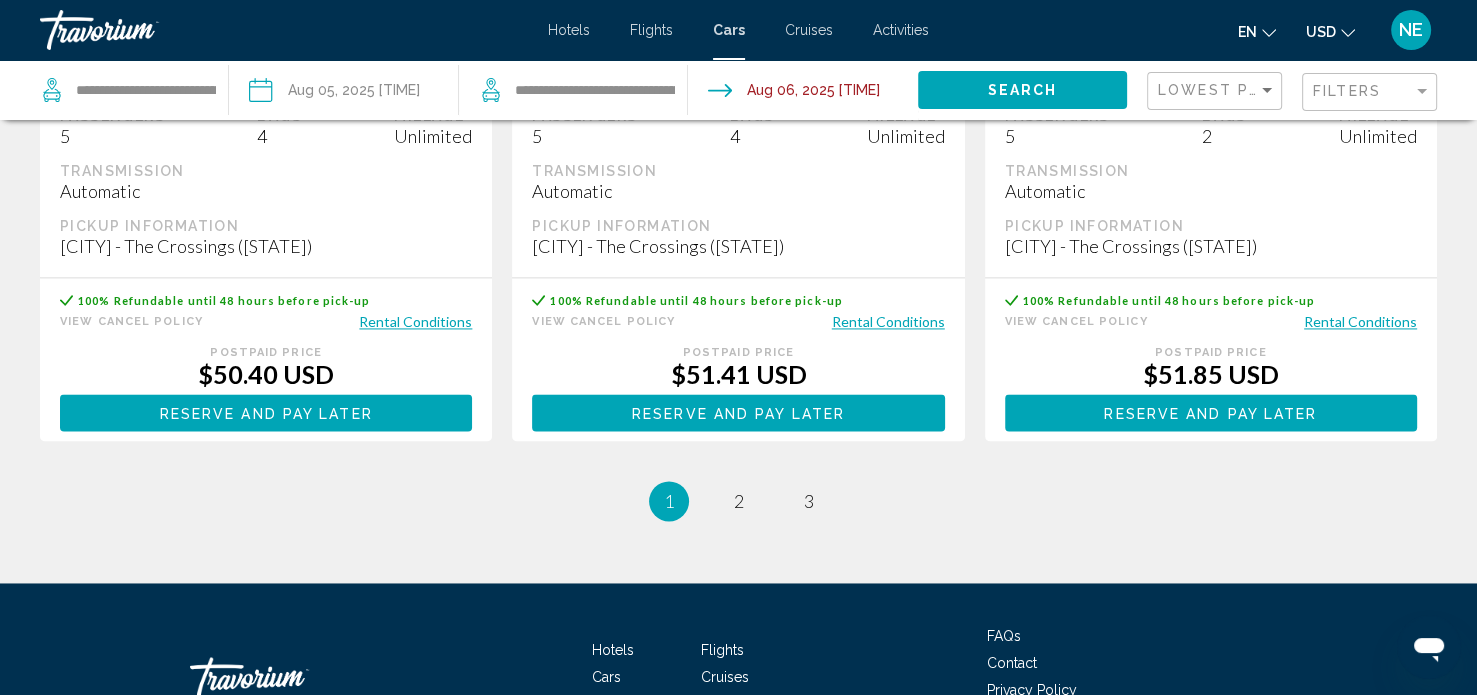 scroll, scrollTop: 2964, scrollLeft: 0, axis: vertical 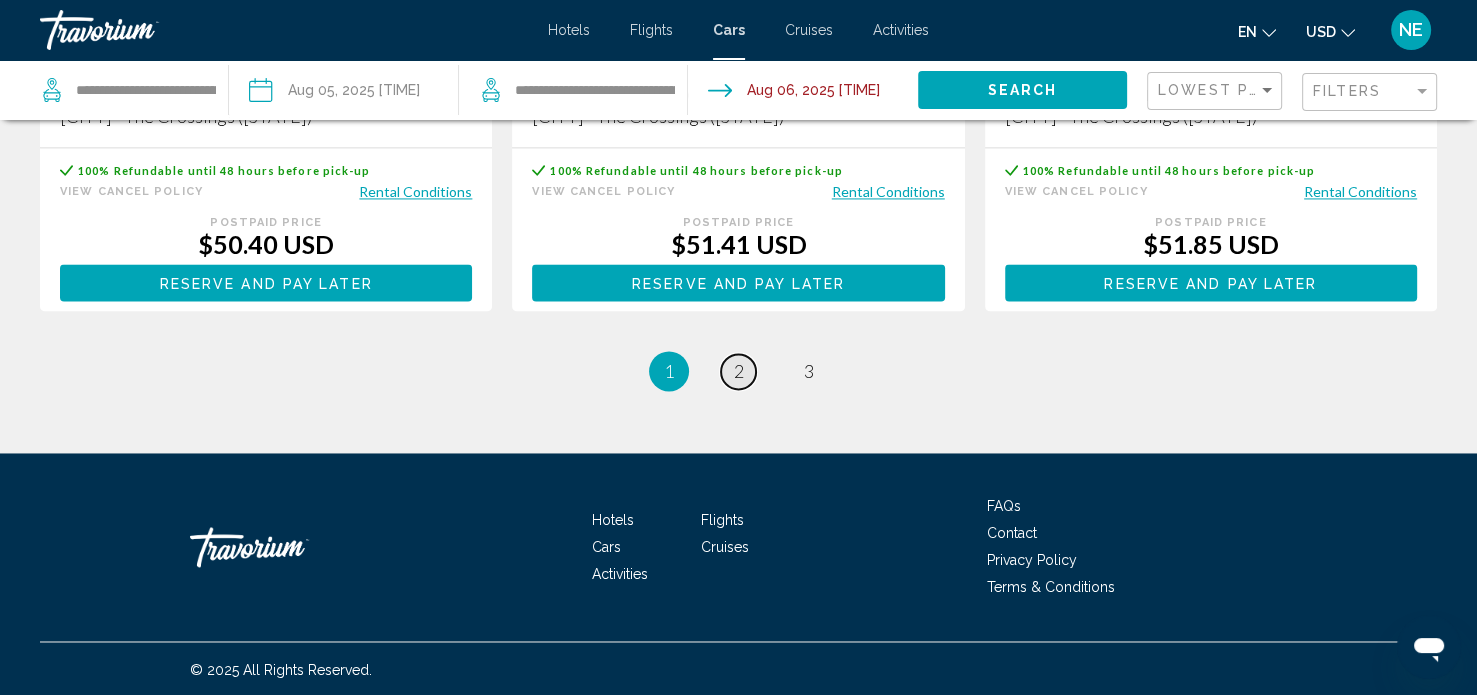 click on "2" at bounding box center [739, 371] 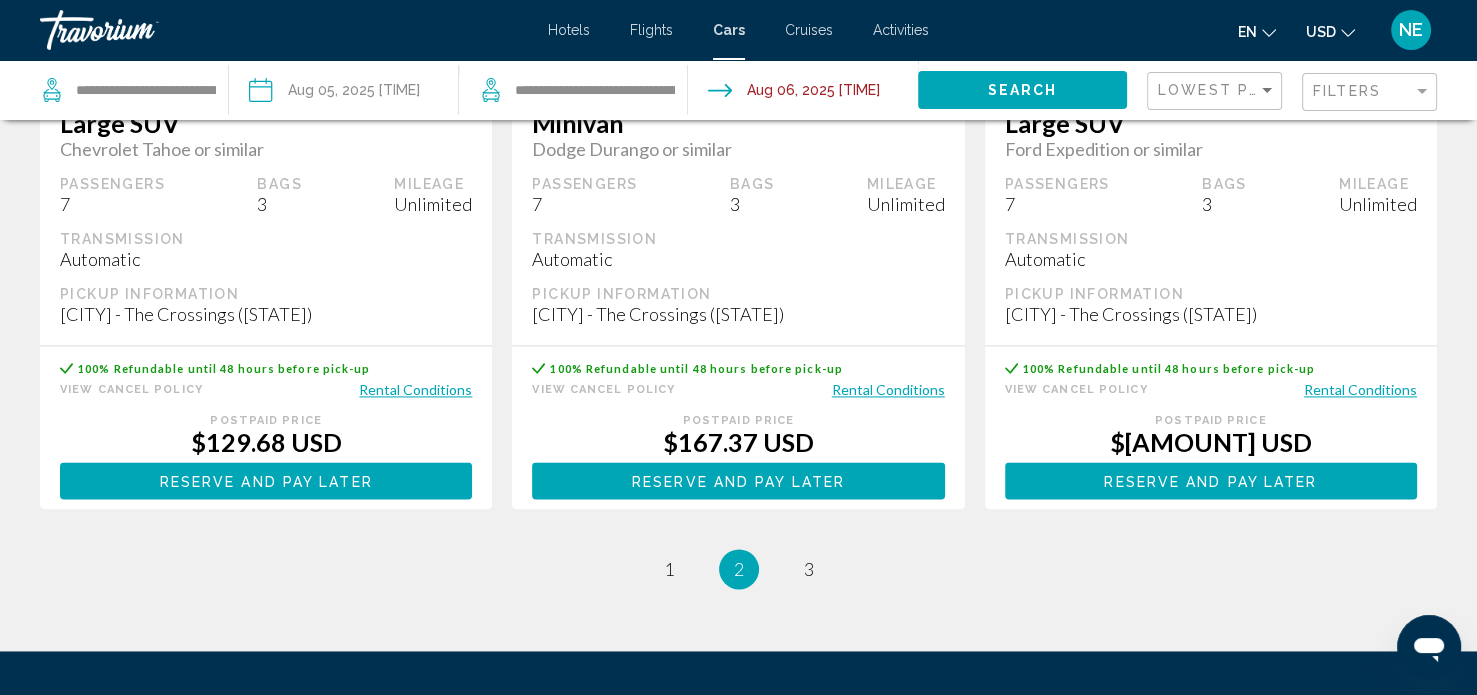 scroll, scrollTop: 2777, scrollLeft: 0, axis: vertical 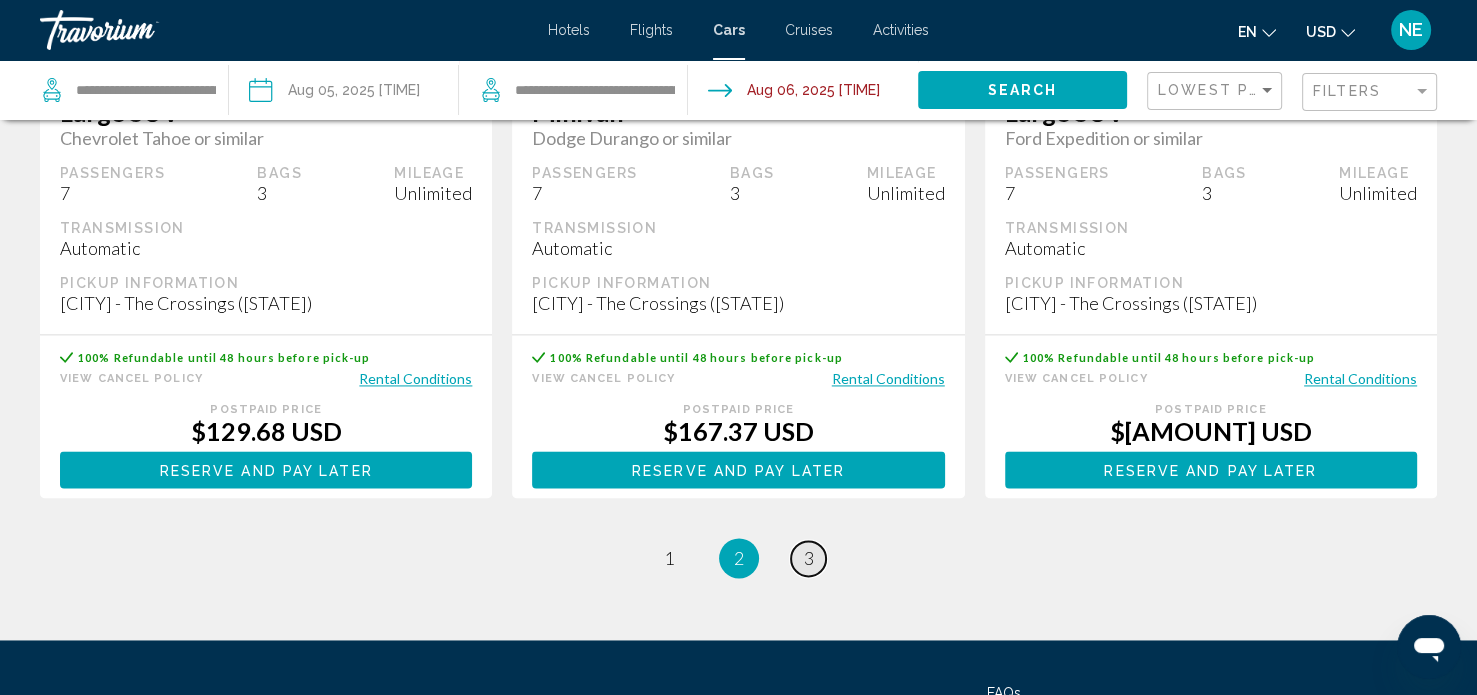 click on "3" at bounding box center (809, 558) 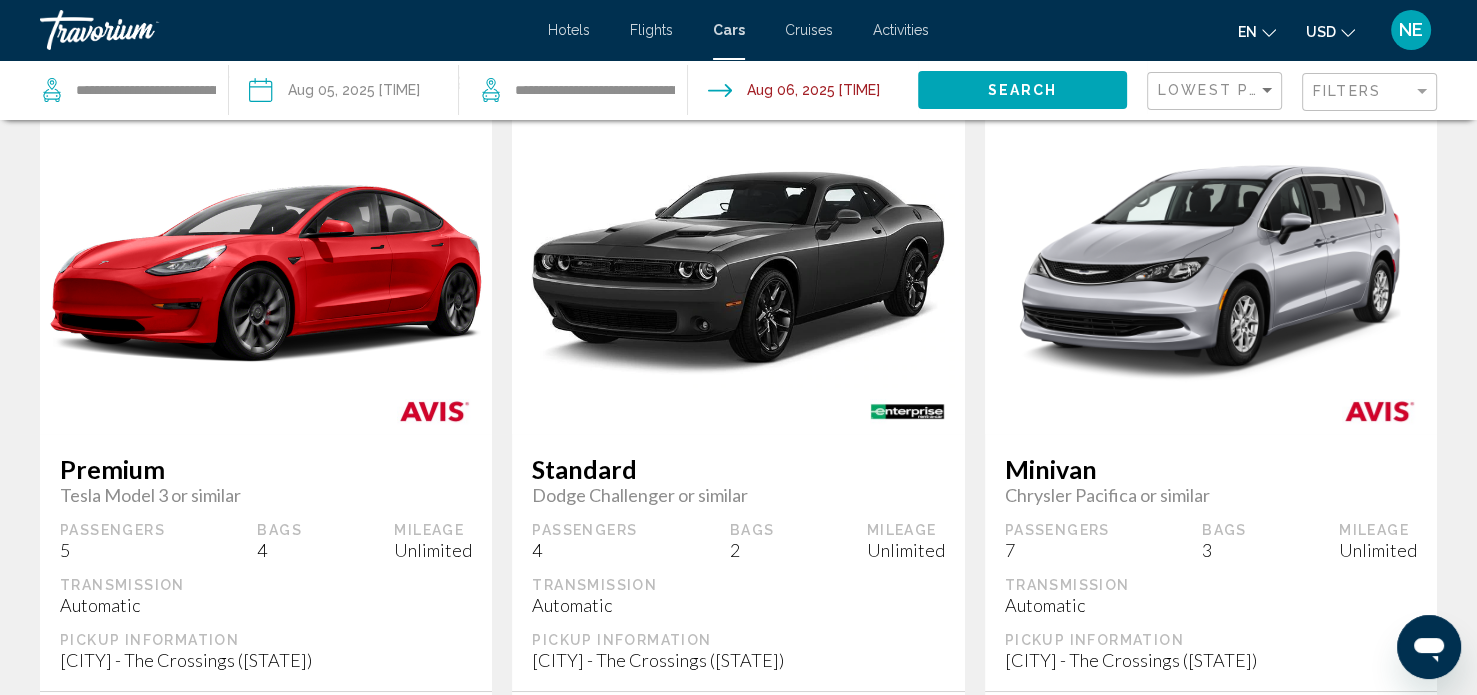 scroll, scrollTop: 0, scrollLeft: 0, axis: both 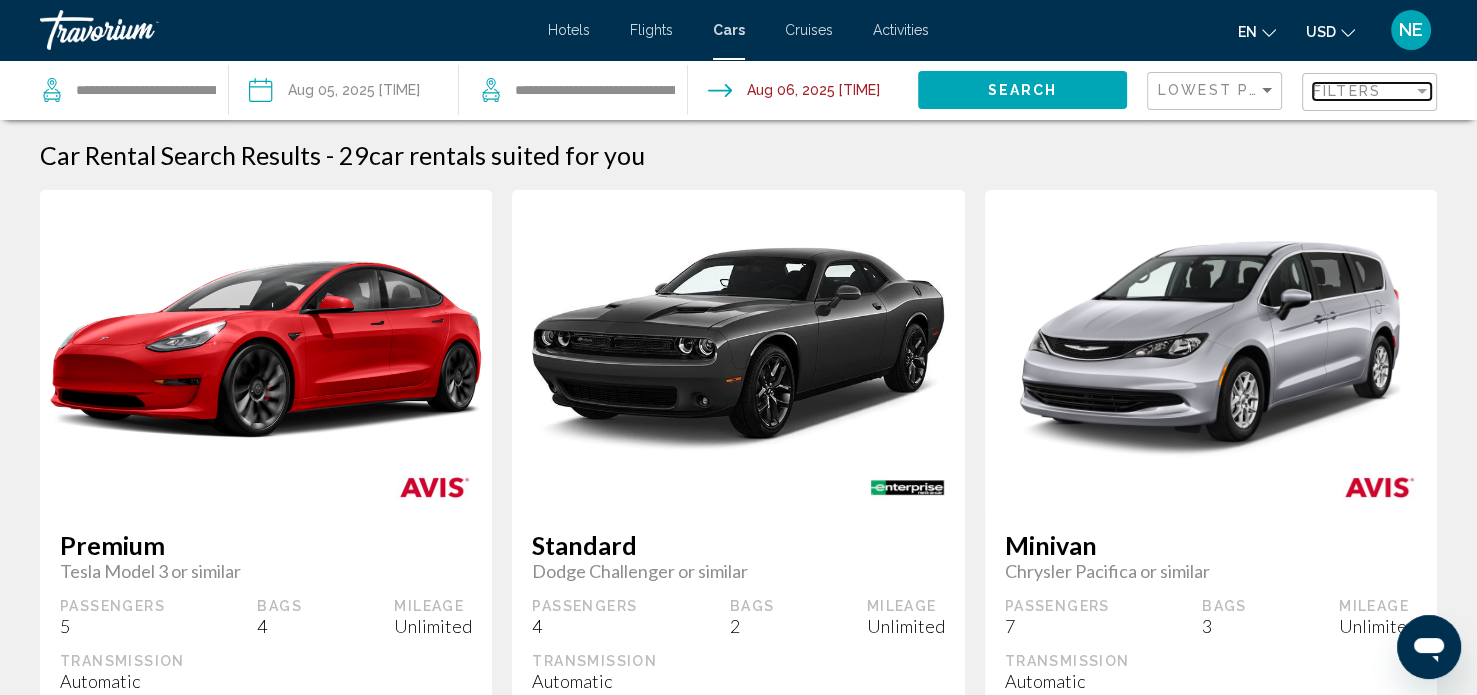 click at bounding box center [1422, 91] 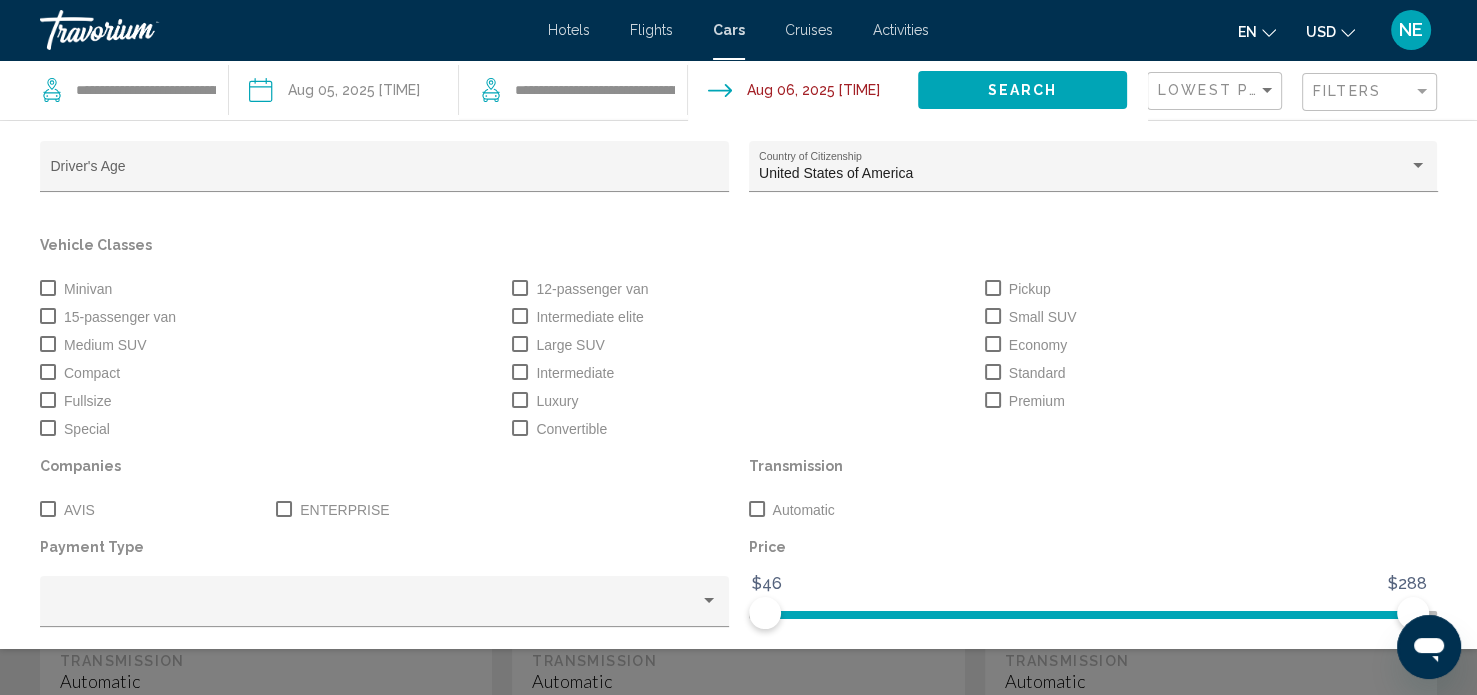 click at bounding box center (284, 509) 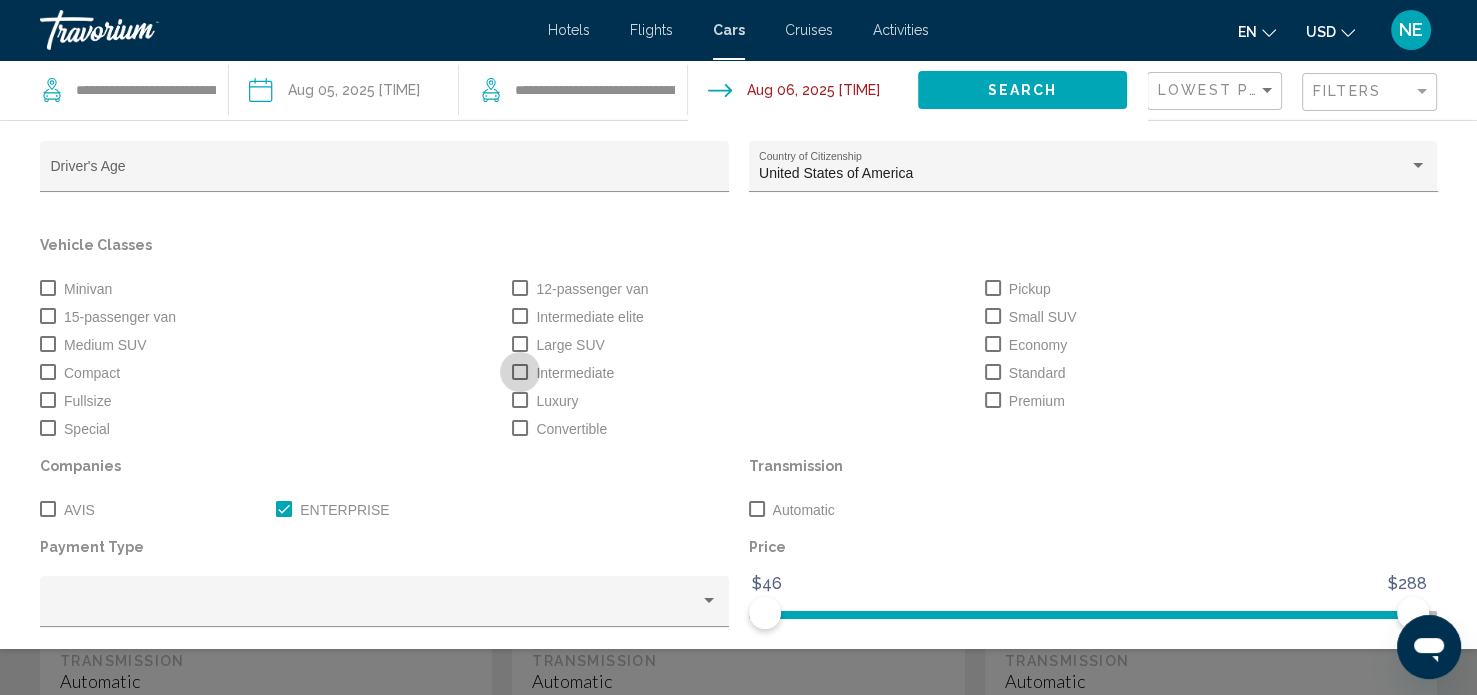 click at bounding box center (520, 372) 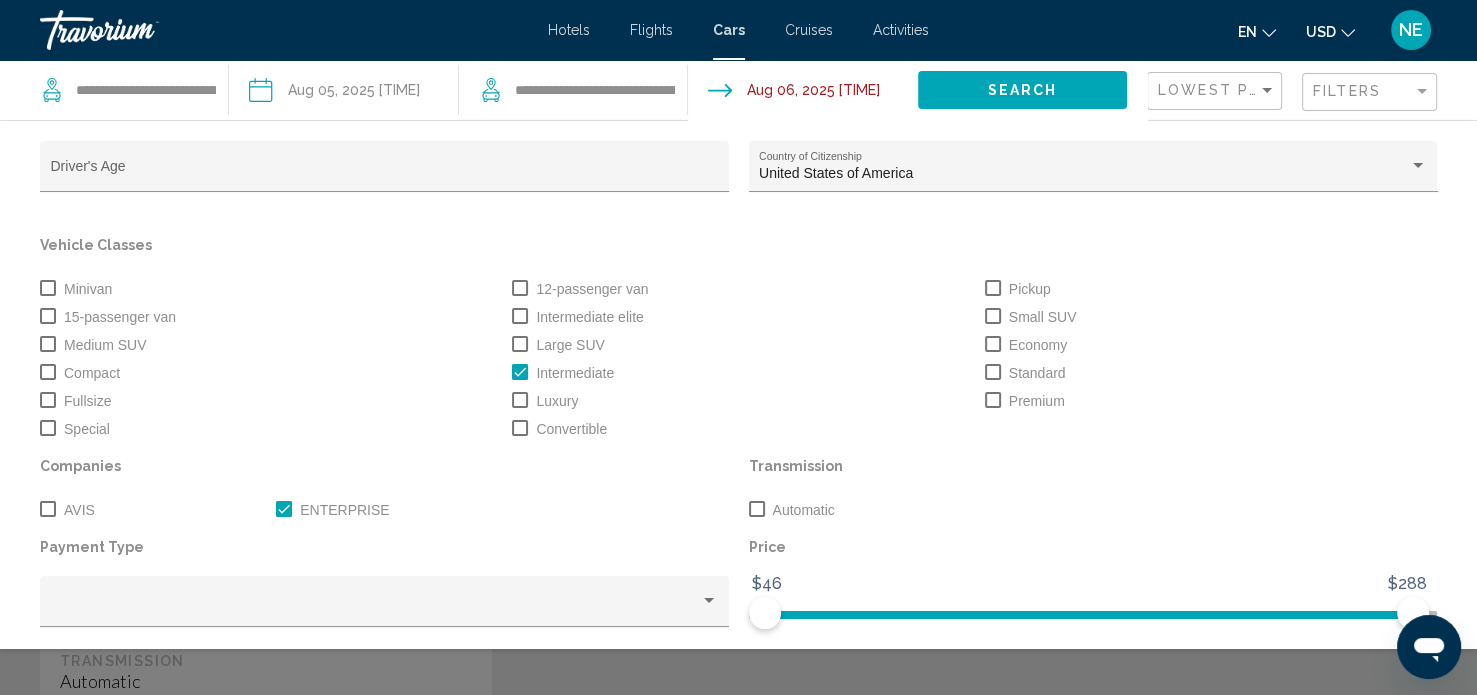 scroll, scrollTop: 76, scrollLeft: 0, axis: vertical 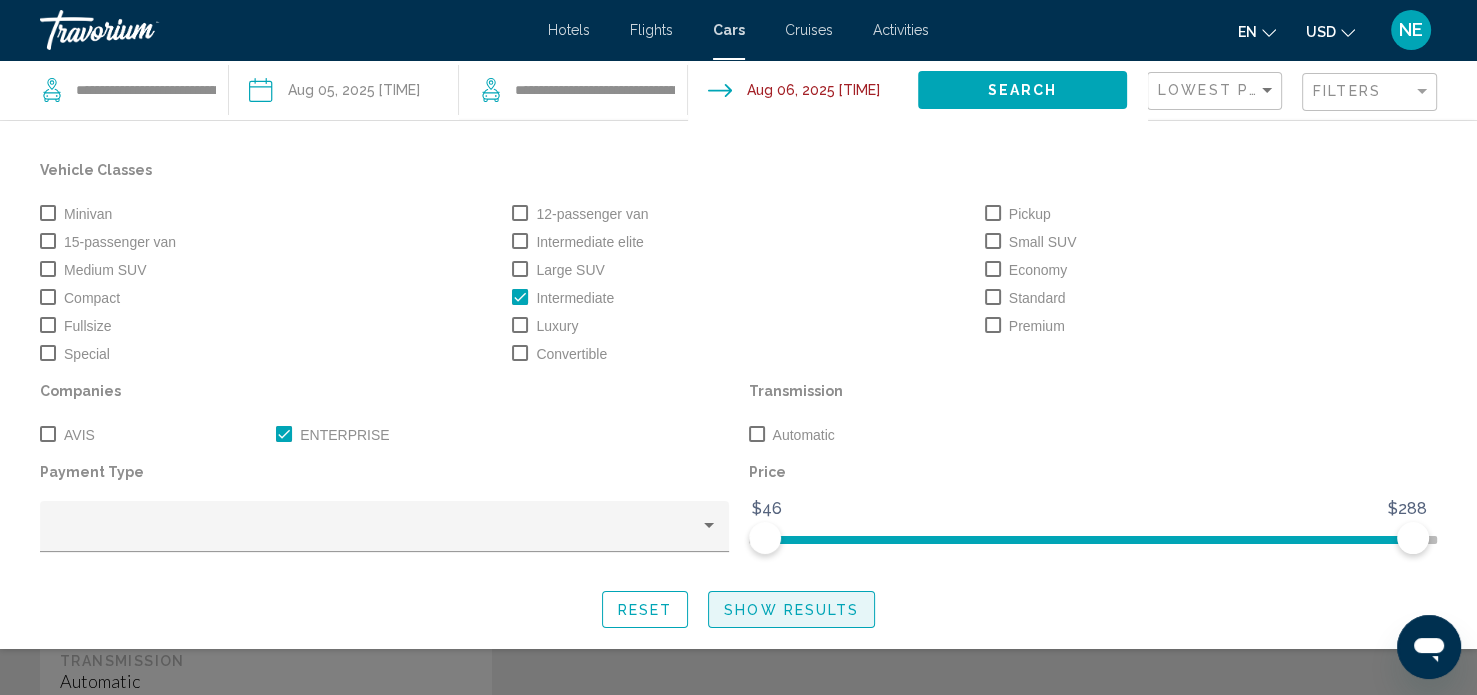 click on "Show Results" 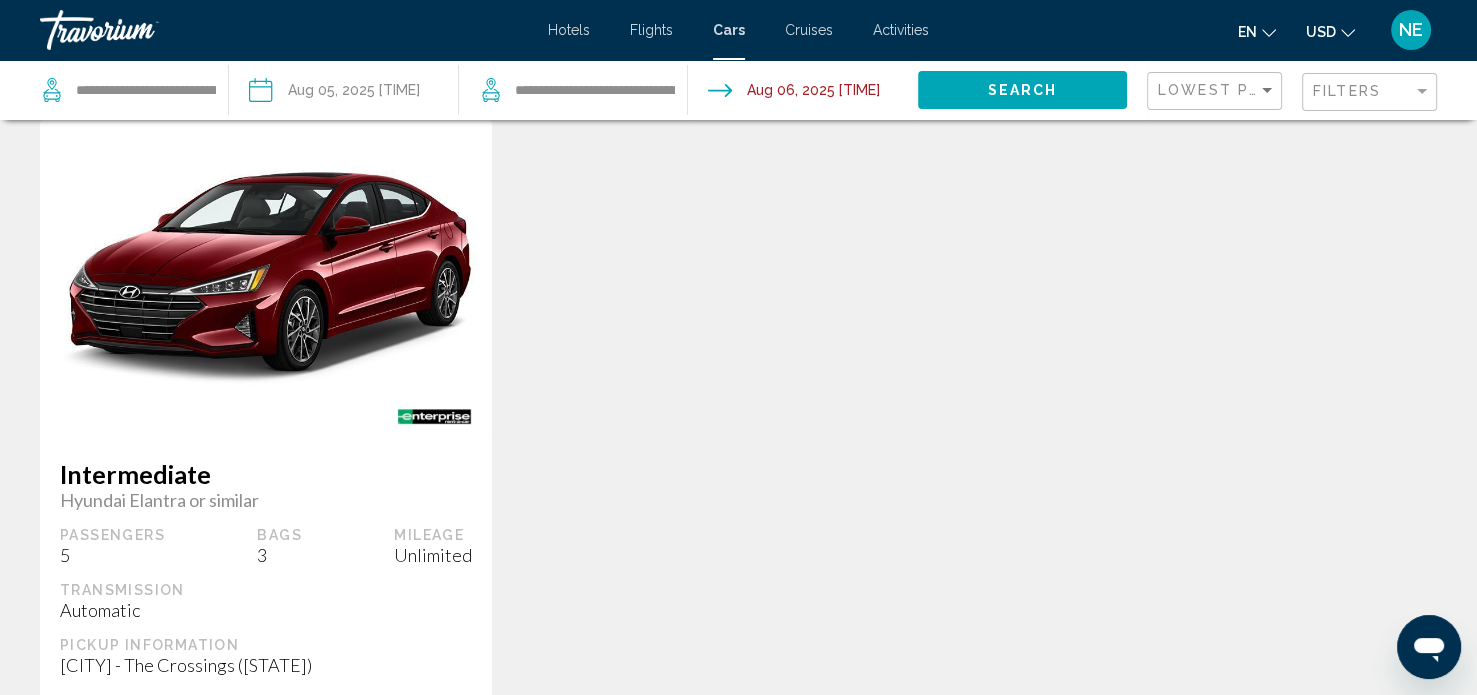 scroll, scrollTop: 0, scrollLeft: 0, axis: both 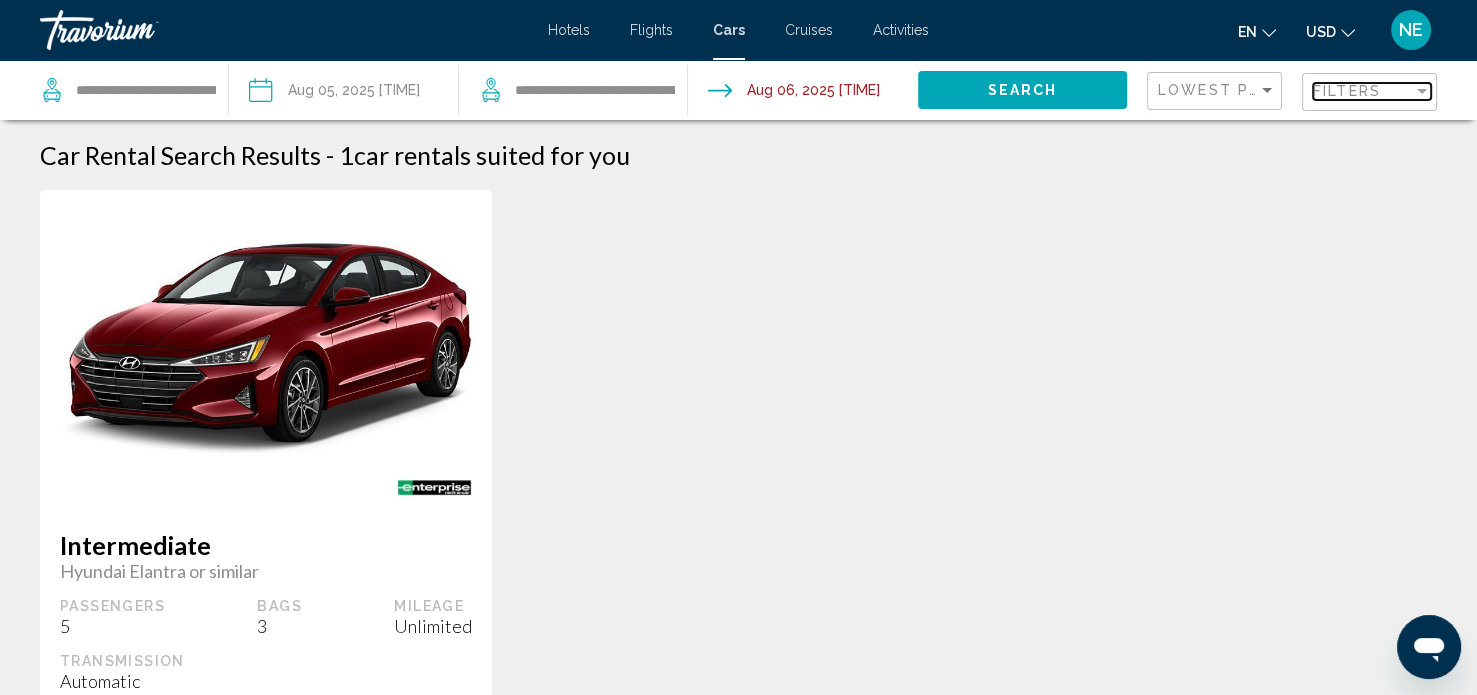 click at bounding box center [1422, 91] 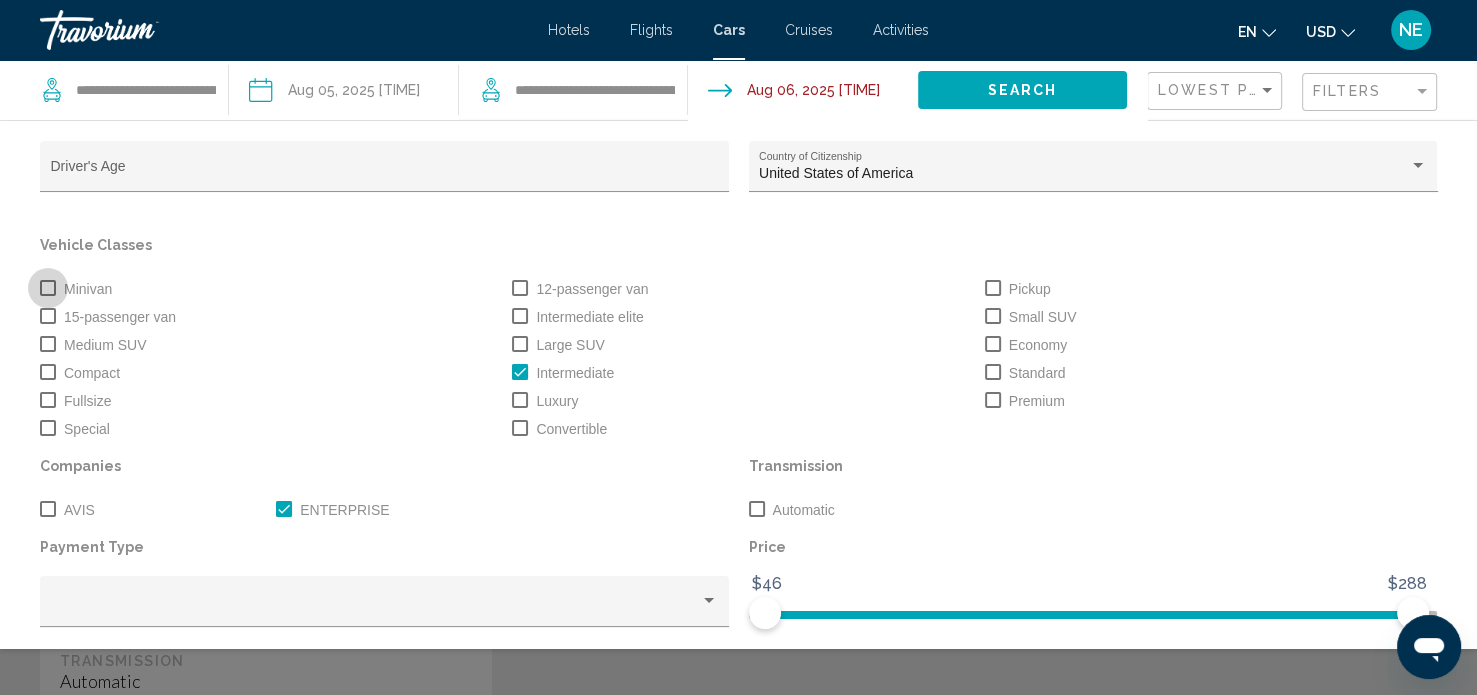 click at bounding box center [48, 288] 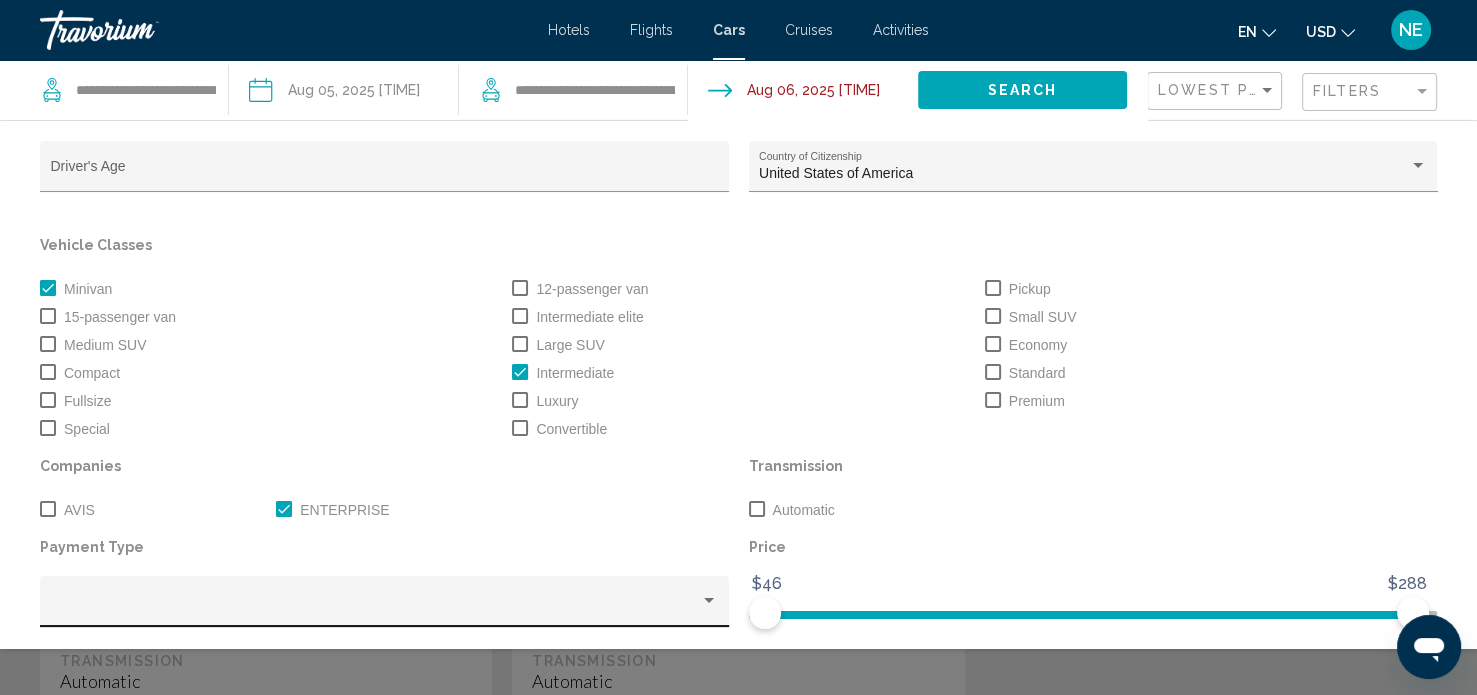 click at bounding box center [709, 600] 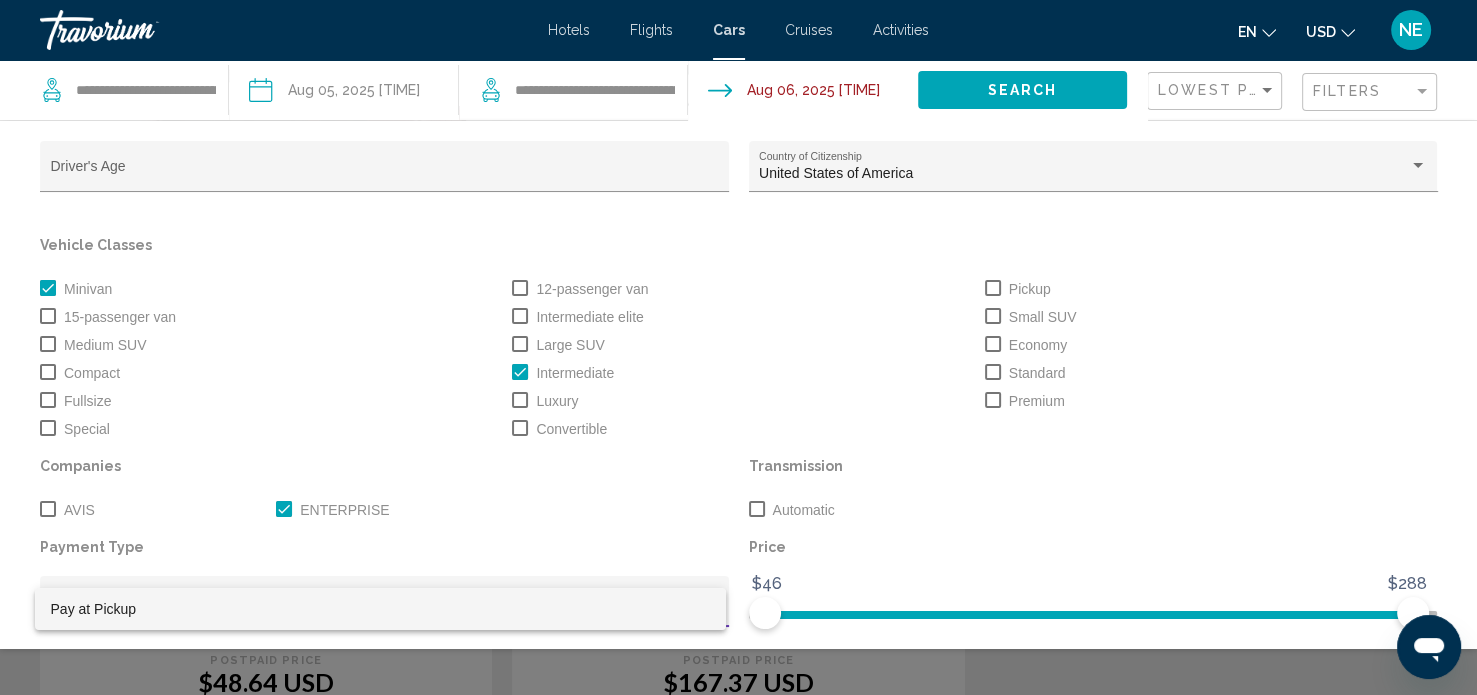 scroll, scrollTop: 191, scrollLeft: 0, axis: vertical 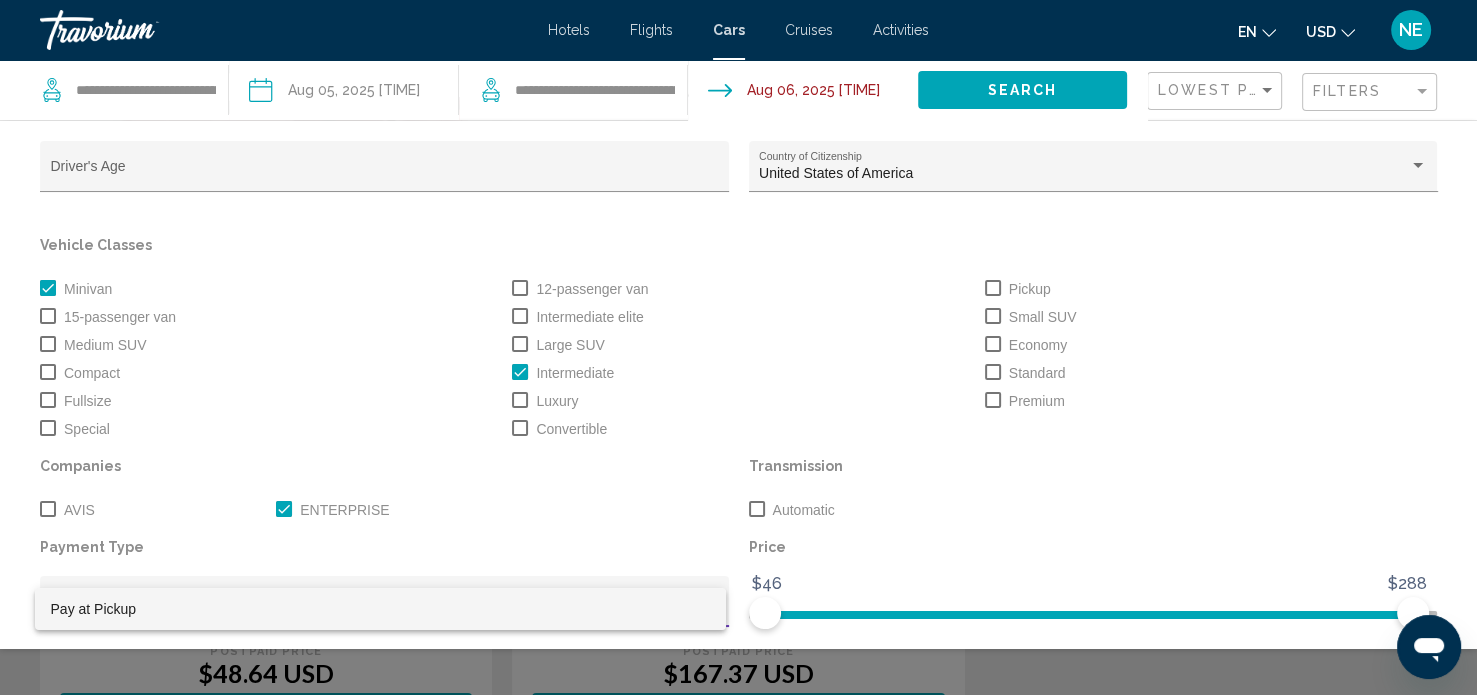 click at bounding box center (738, 347) 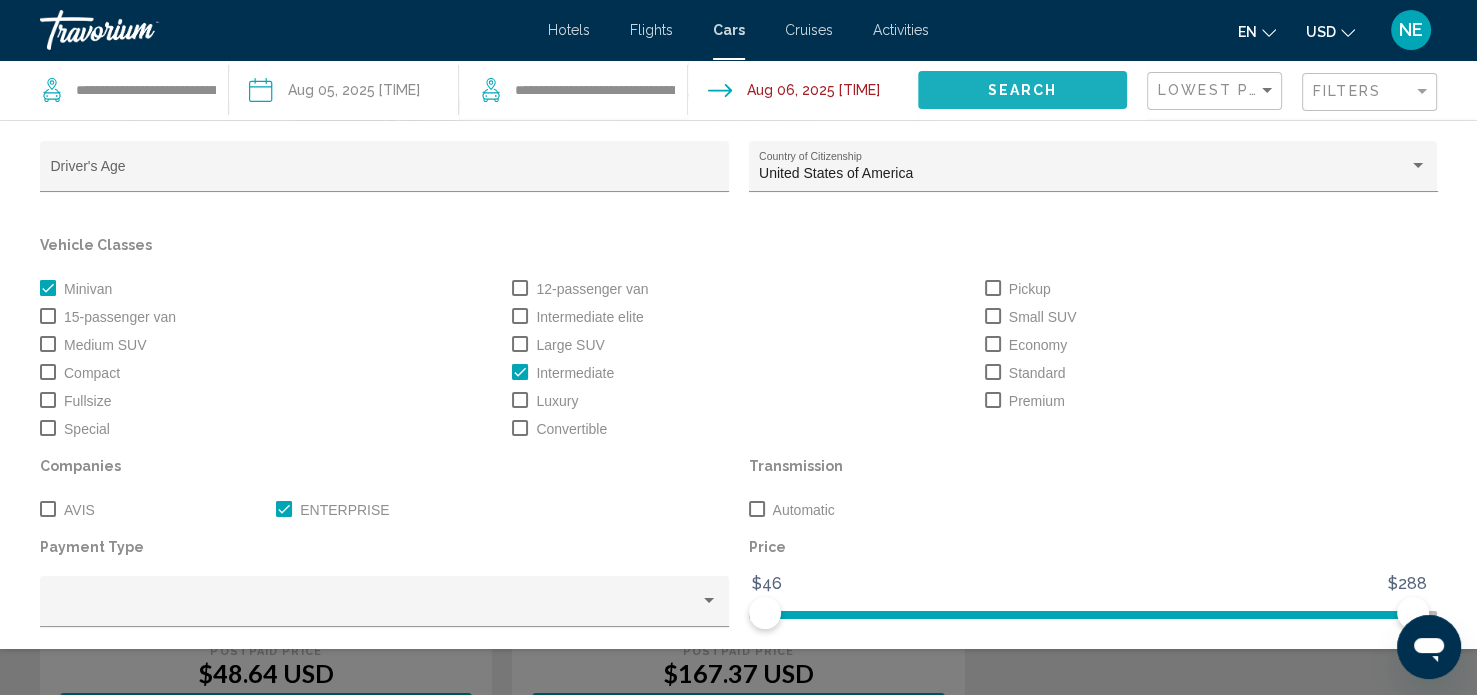 click on "Search" 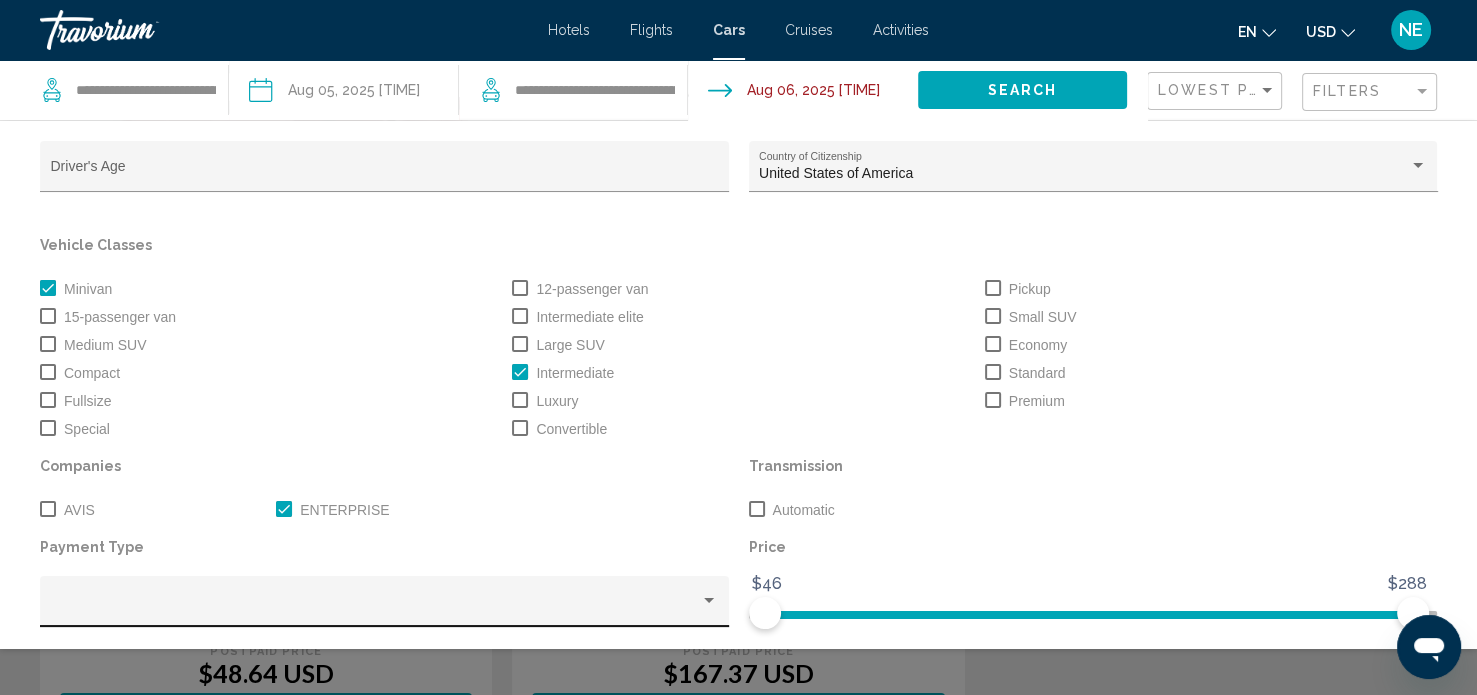 click at bounding box center (709, 601) 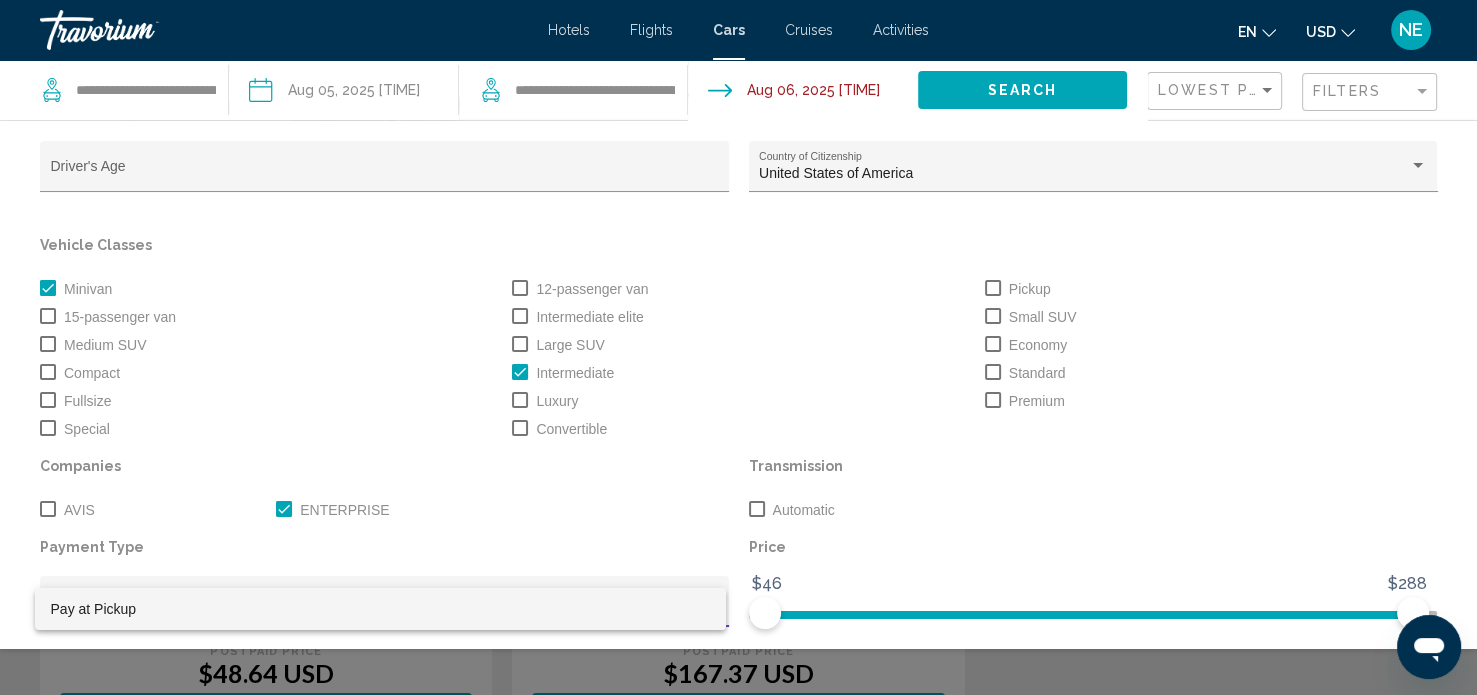 click on "Pay at Pickup" at bounding box center (380, 609) 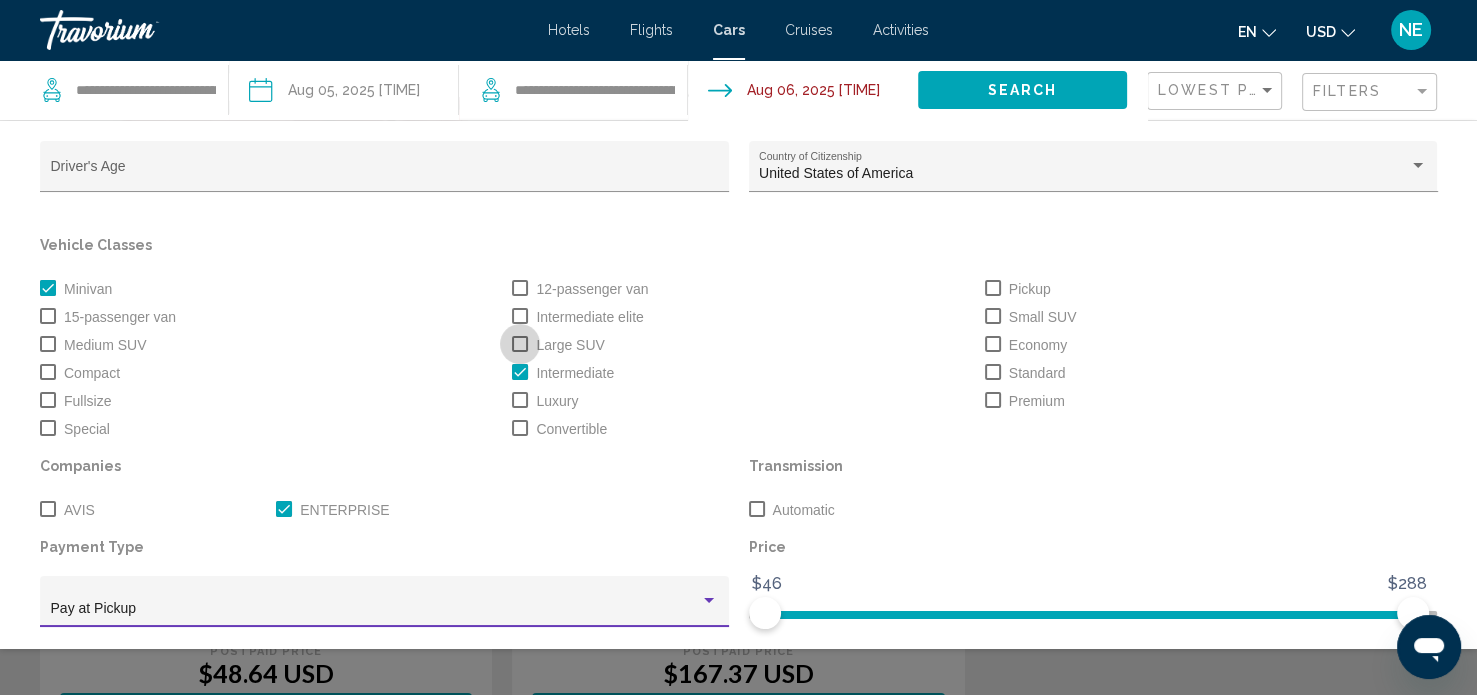 click at bounding box center (520, 344) 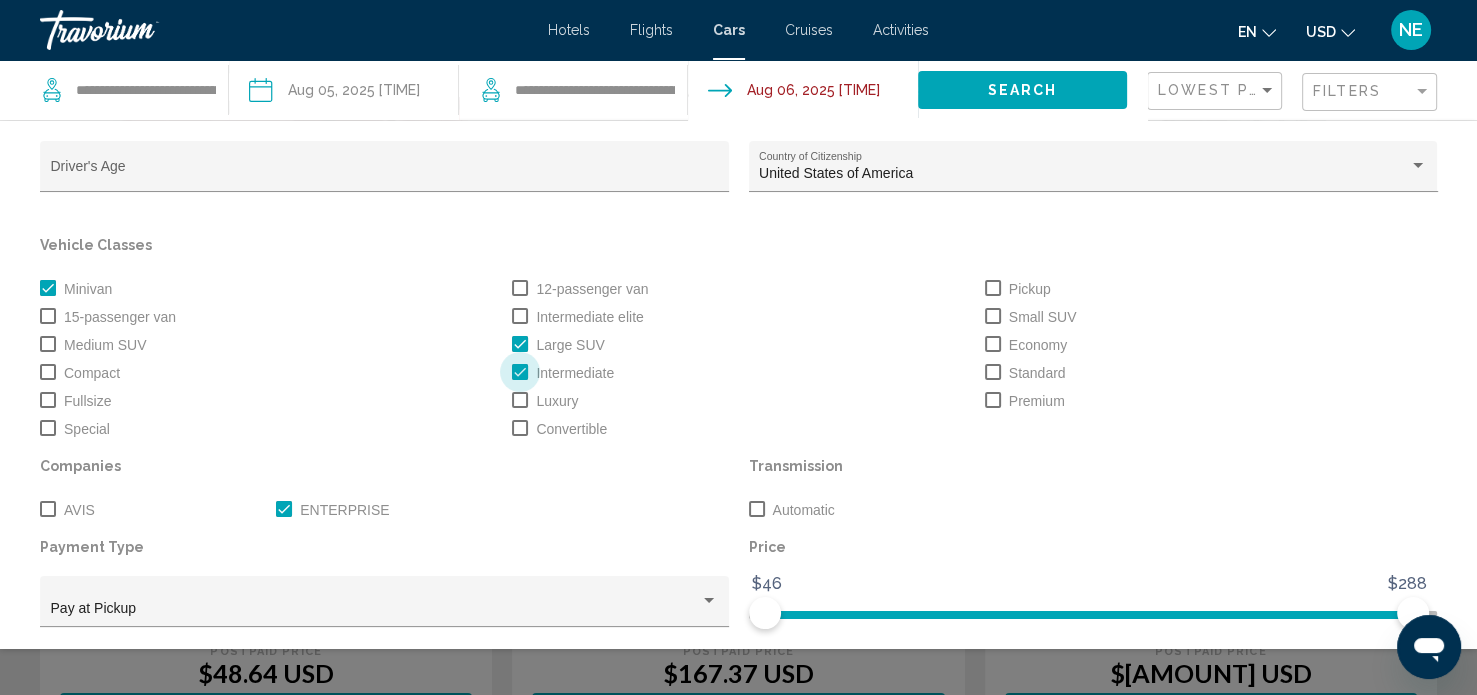 click at bounding box center (520, 372) 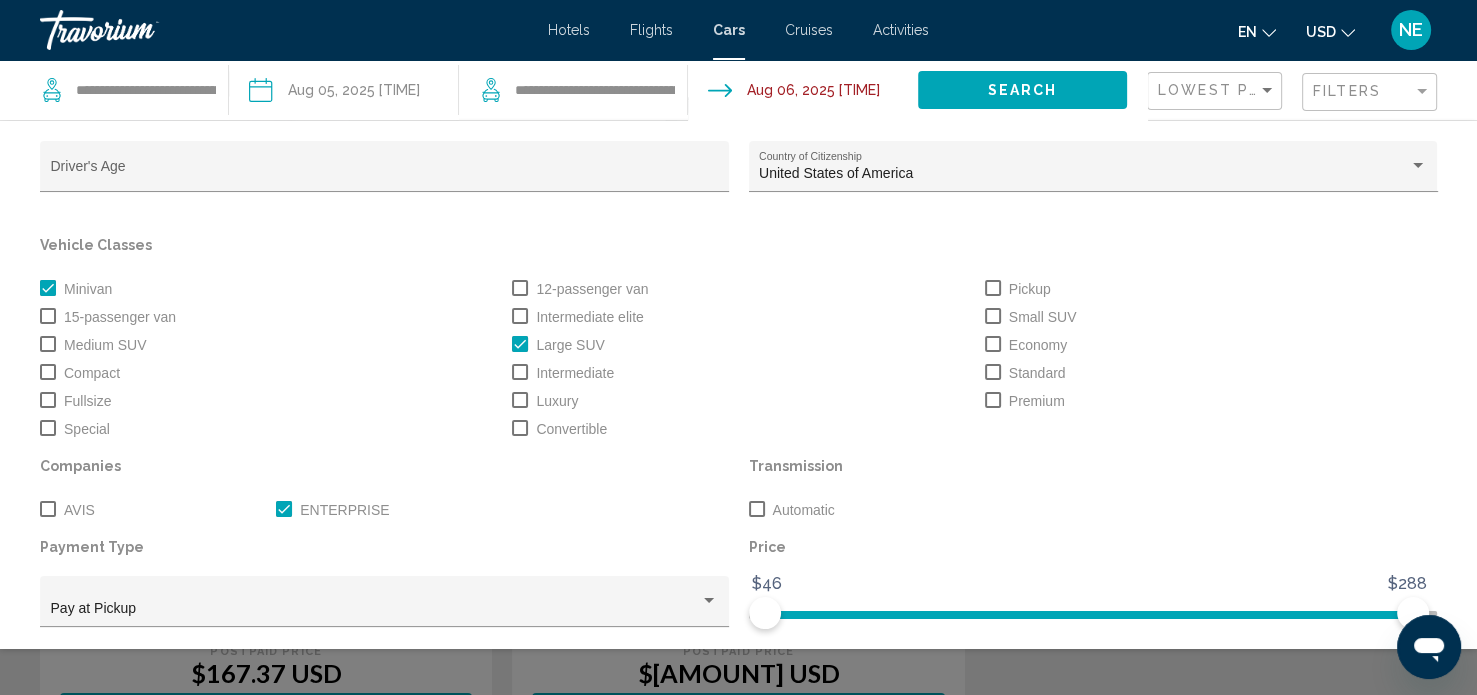 click at bounding box center (520, 344) 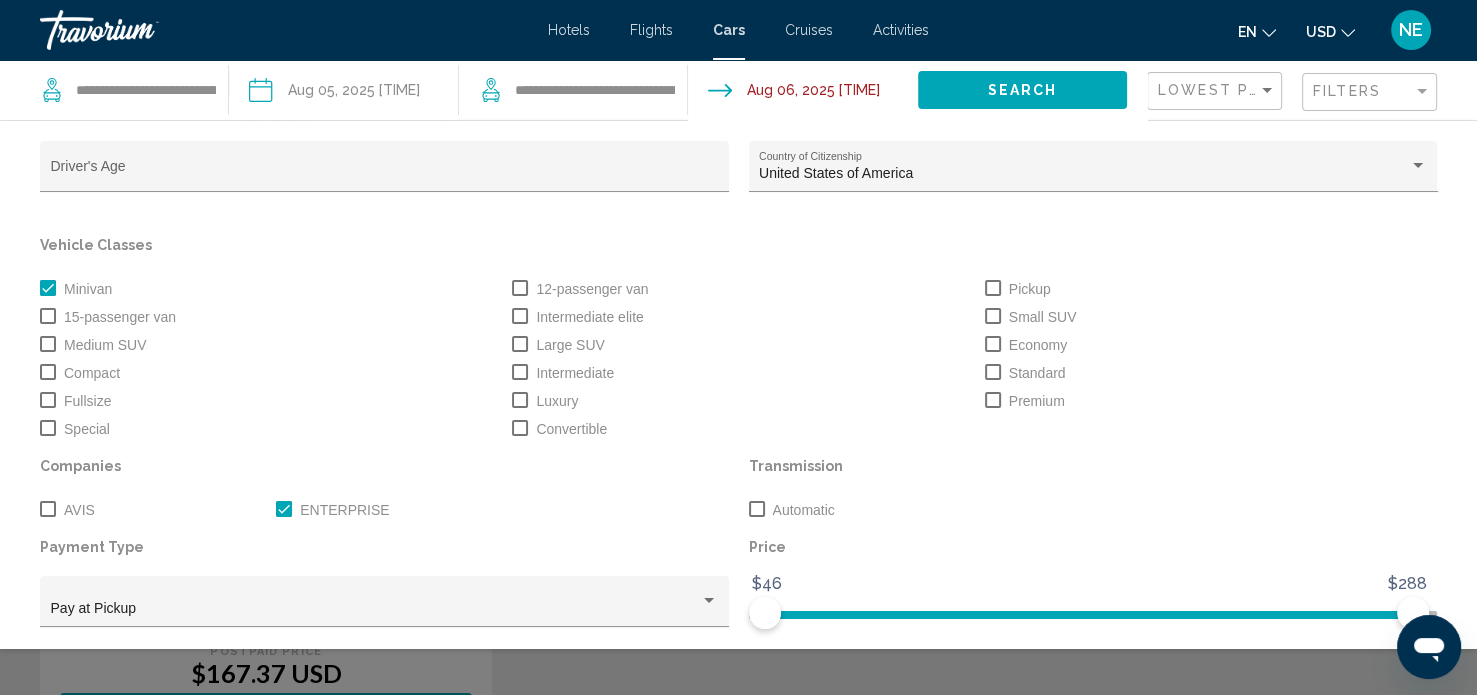 click on "Search" 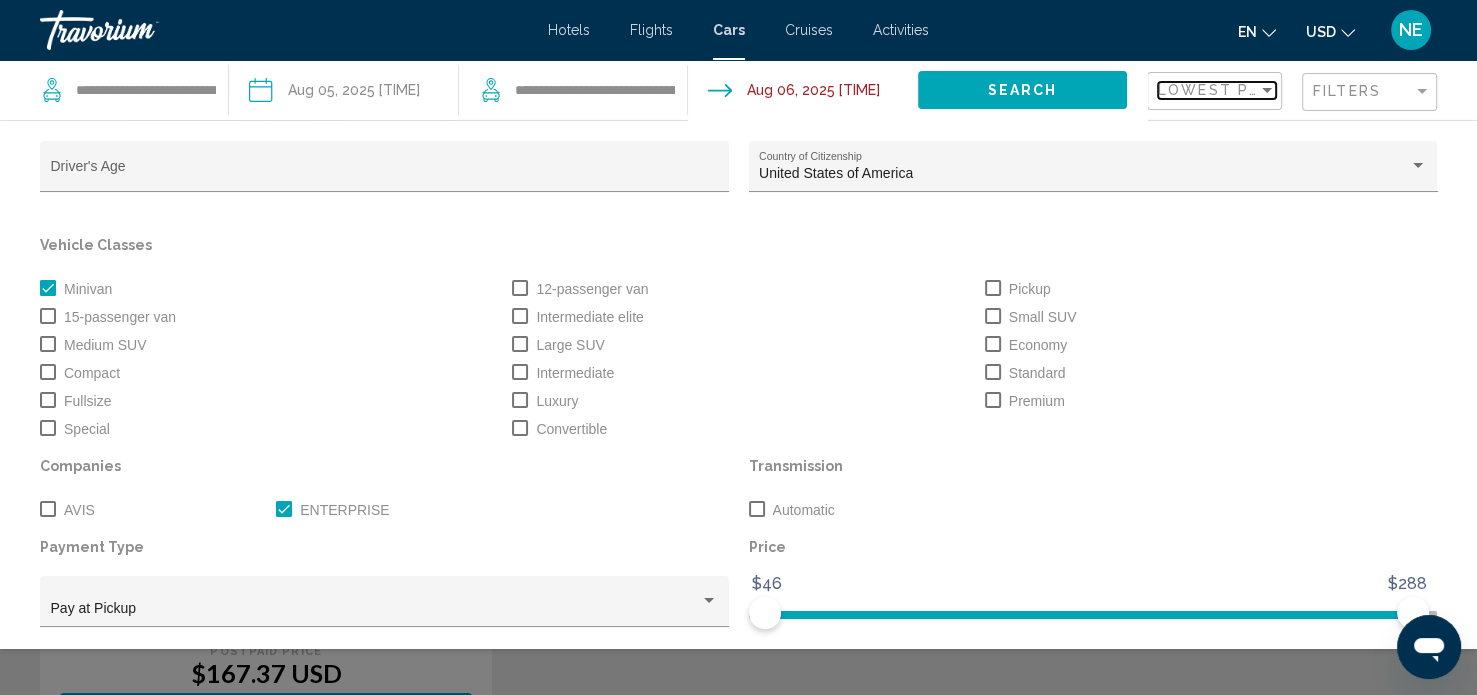 click at bounding box center [1267, 90] 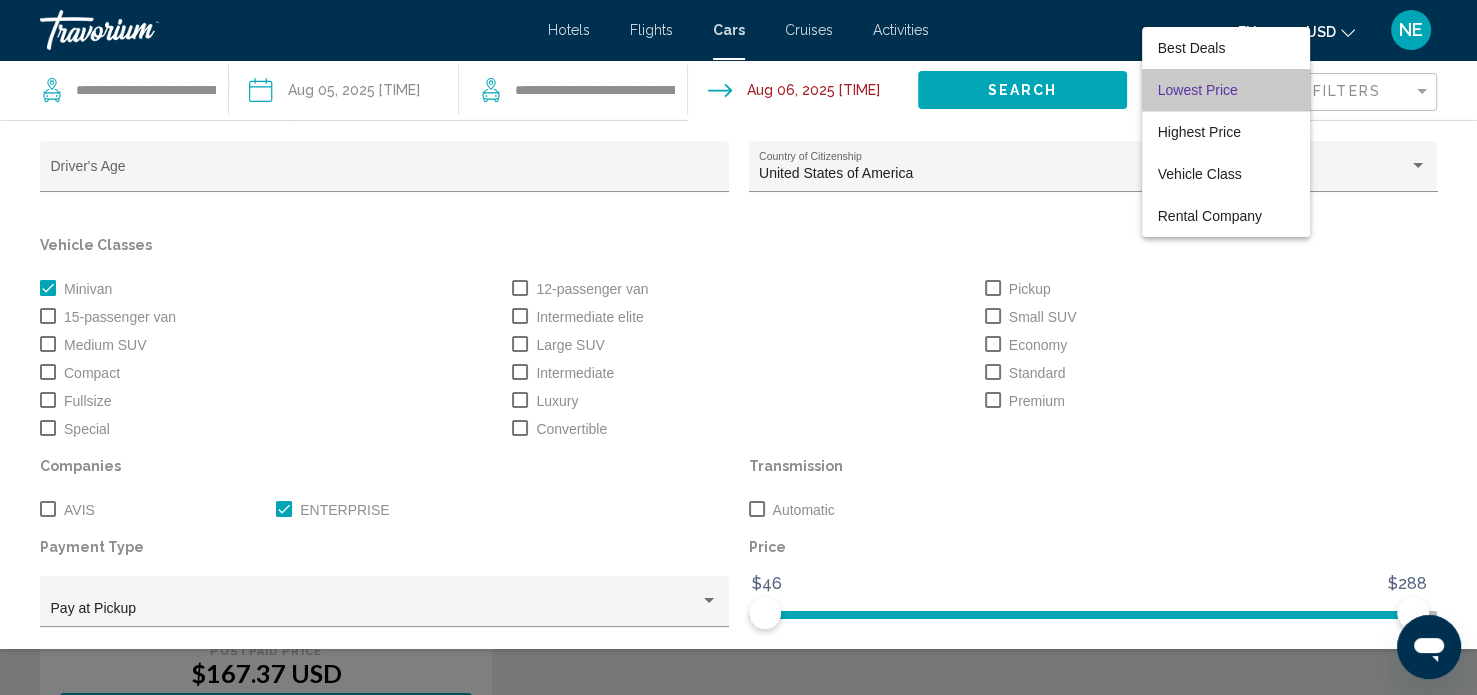 click on "Lowest Price" at bounding box center (1226, 90) 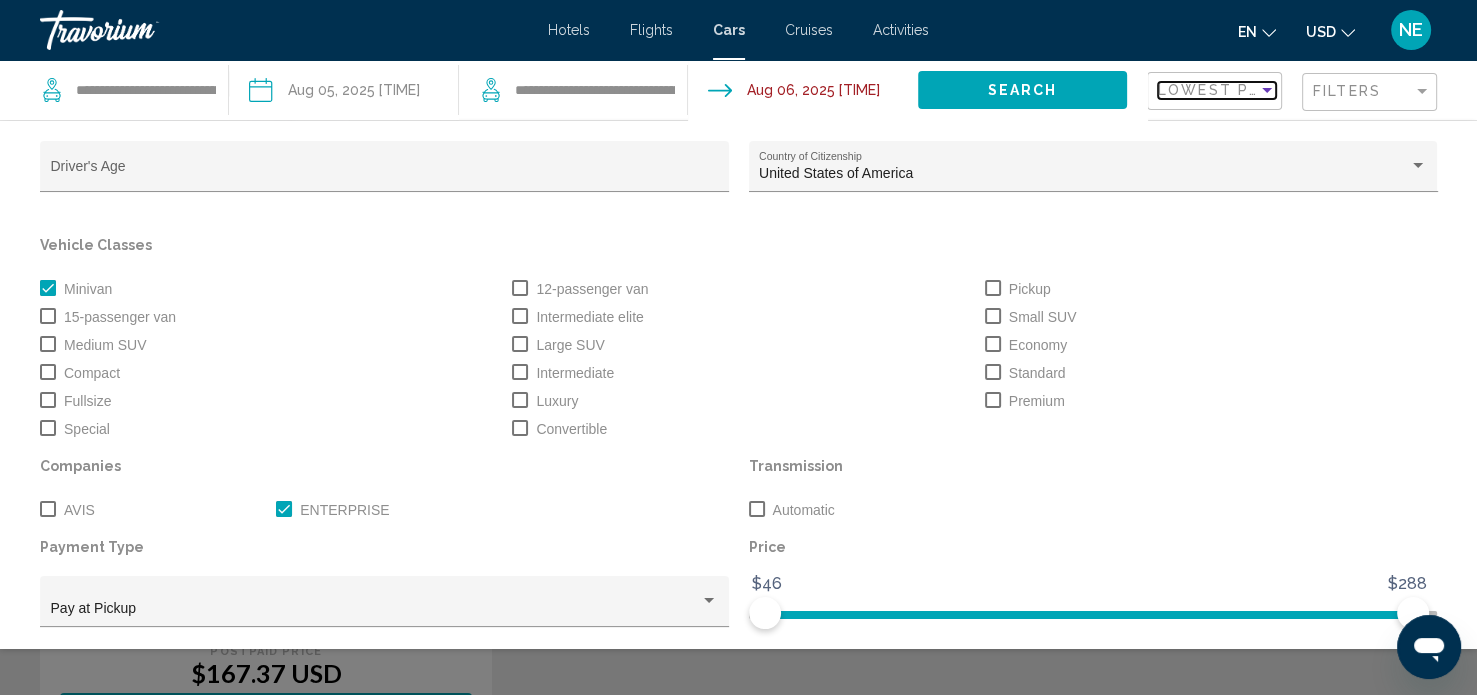 click at bounding box center (1267, 90) 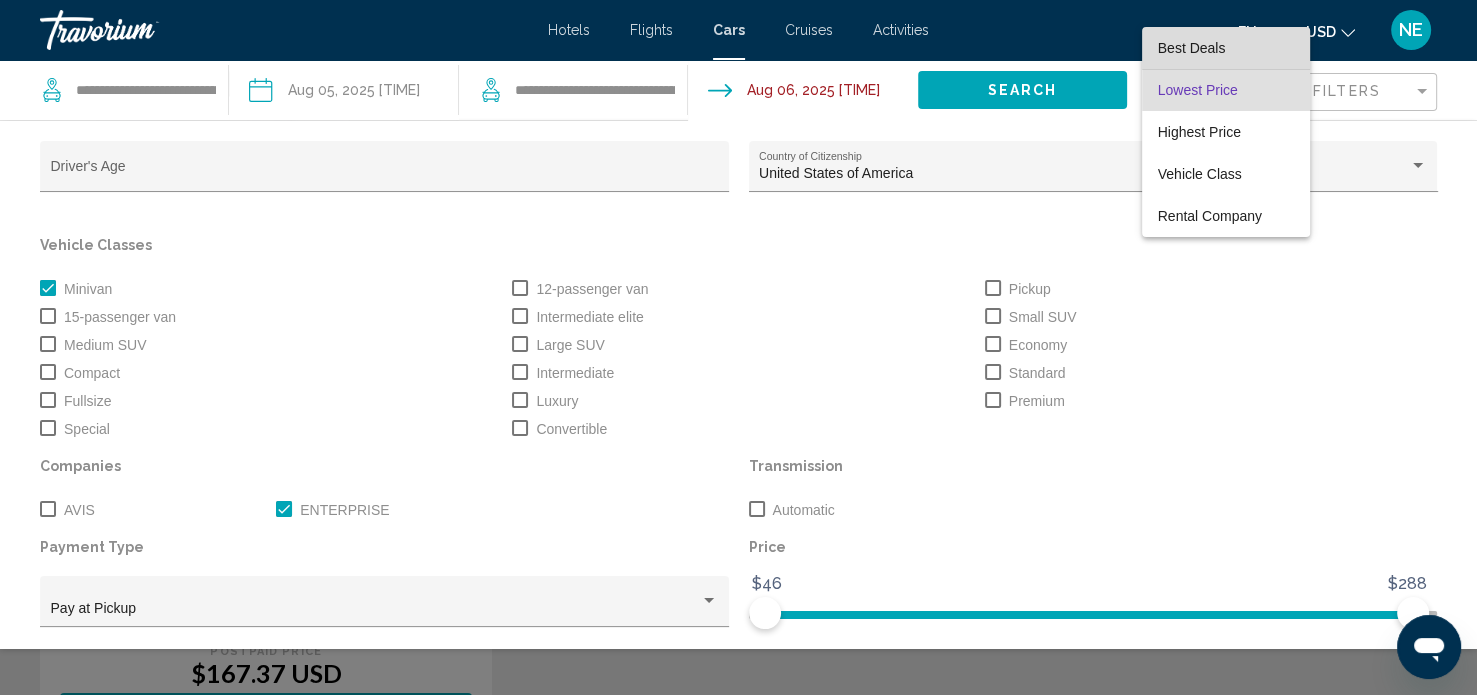 click on "Best Deals" at bounding box center (1226, 48) 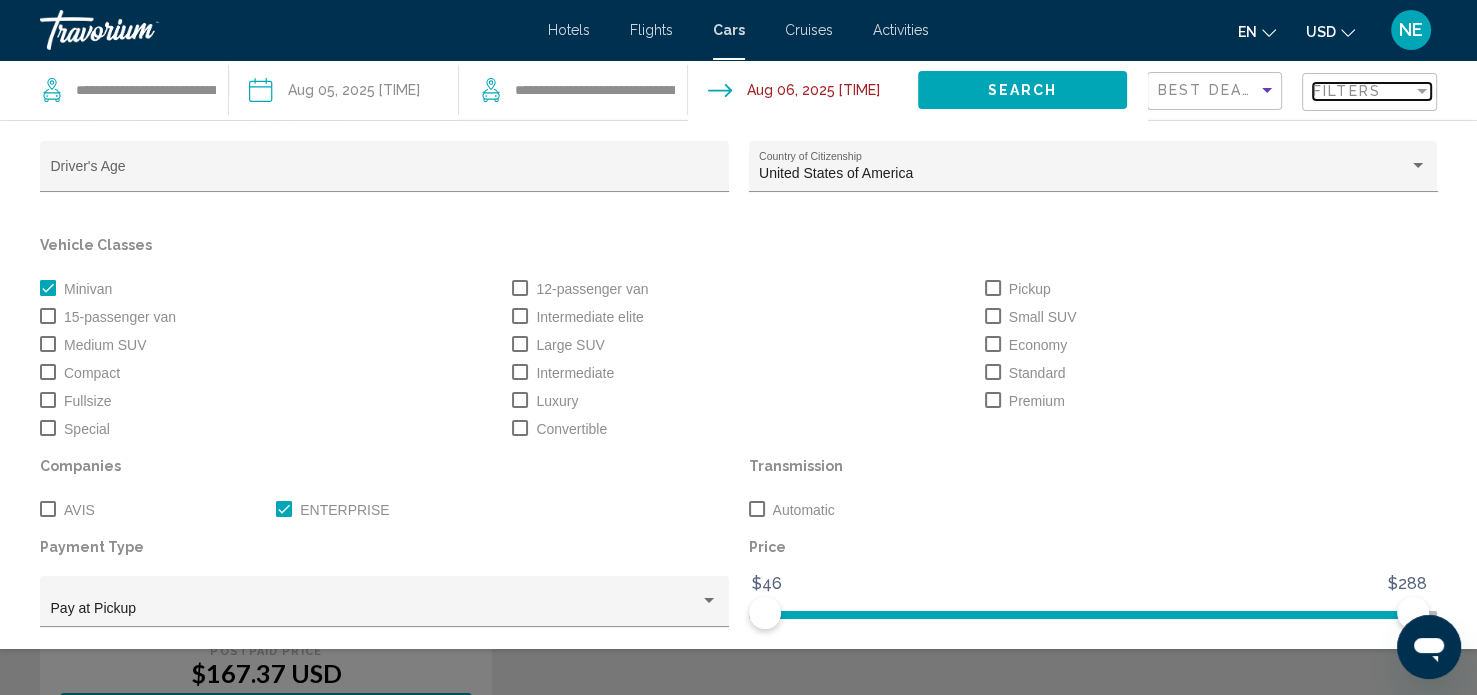click at bounding box center [1422, 91] 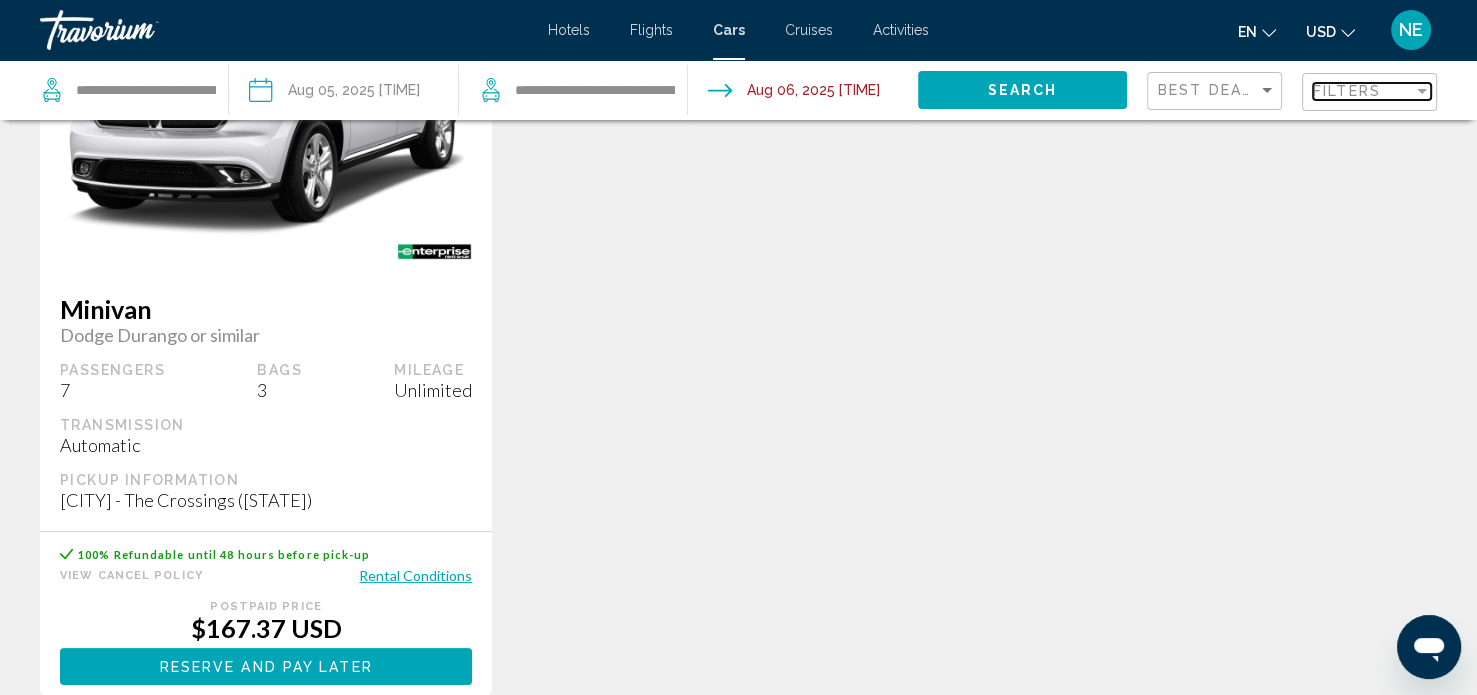 scroll, scrollTop: 240, scrollLeft: 0, axis: vertical 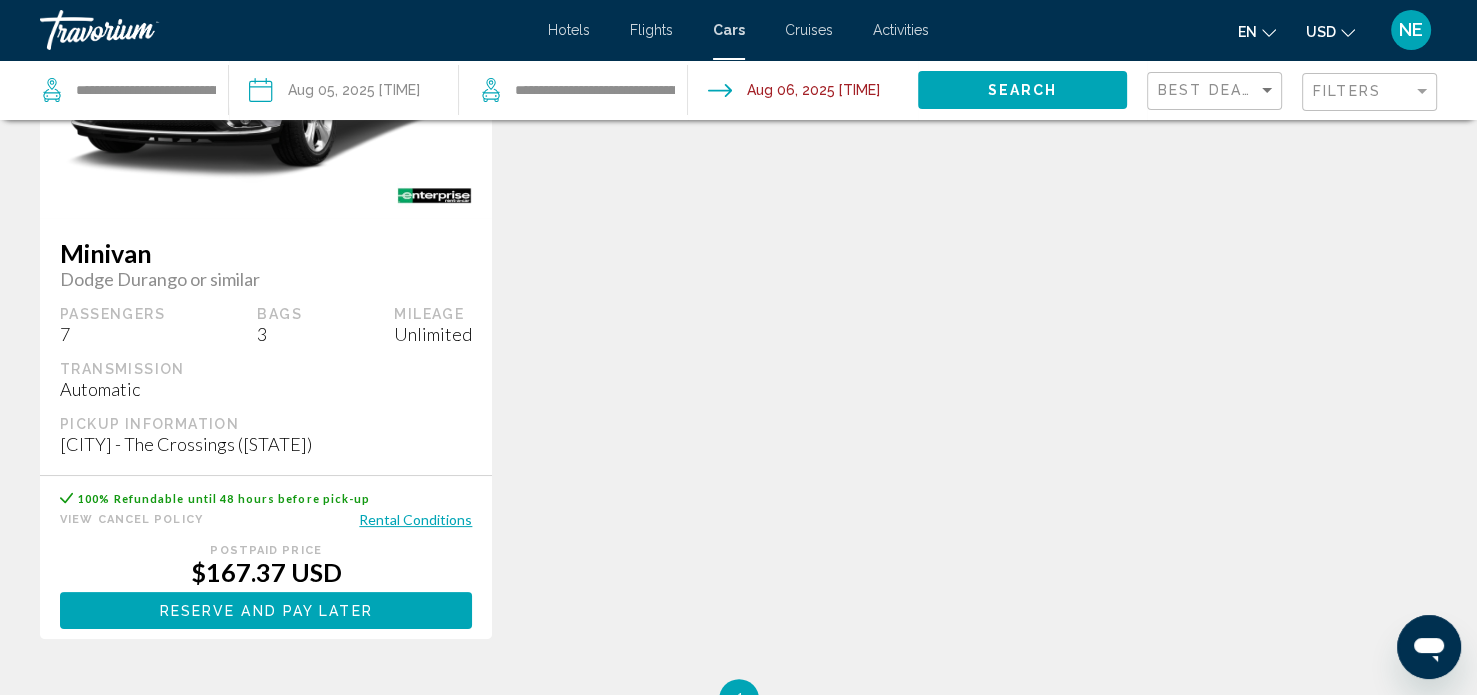 click on "Reserve and pay now Reserve and pay later" at bounding box center (266, 610) 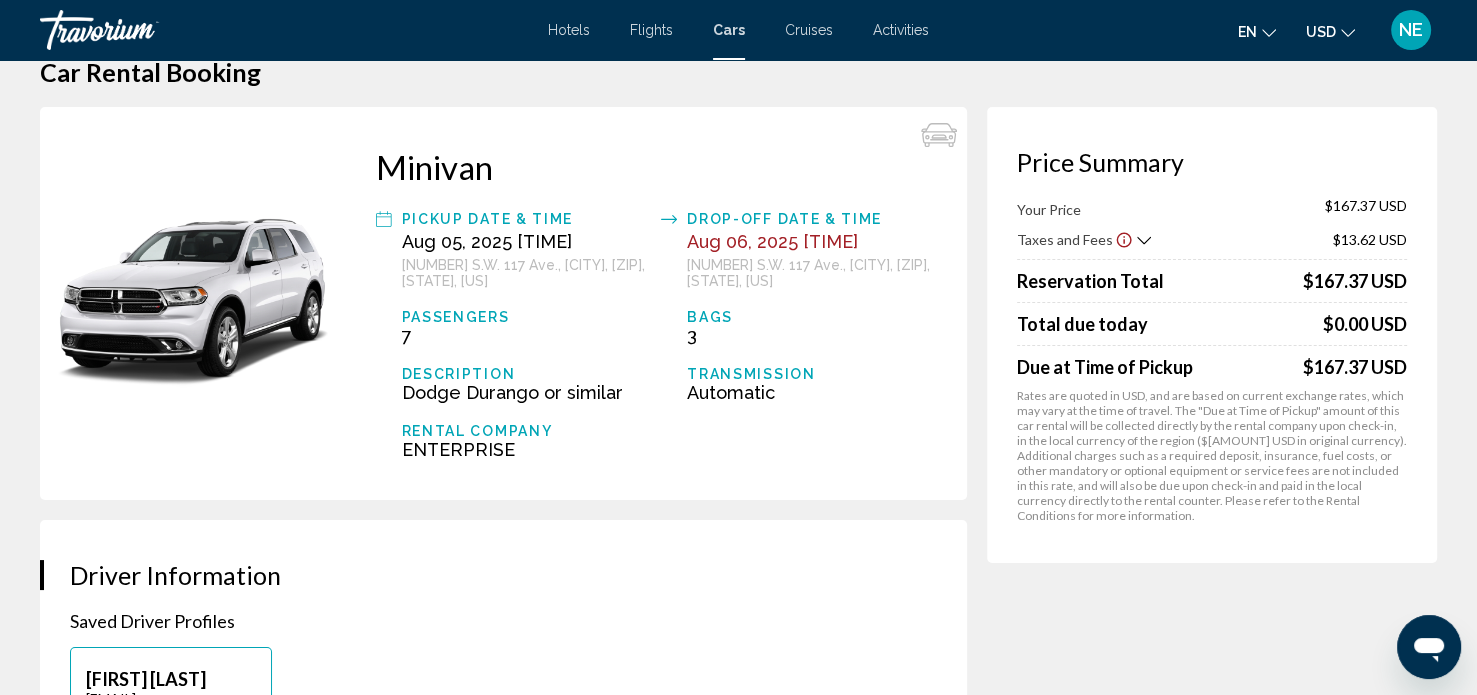 scroll, scrollTop: 0, scrollLeft: 0, axis: both 